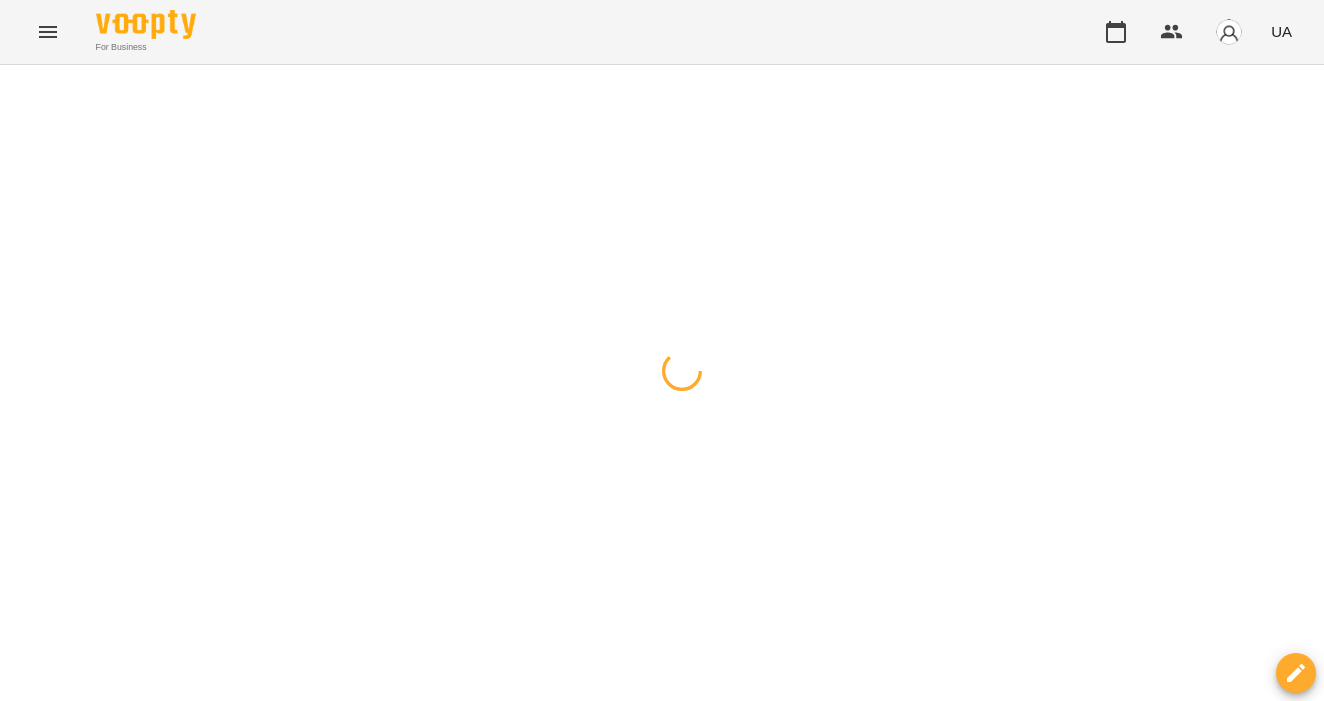 scroll, scrollTop: 0, scrollLeft: 0, axis: both 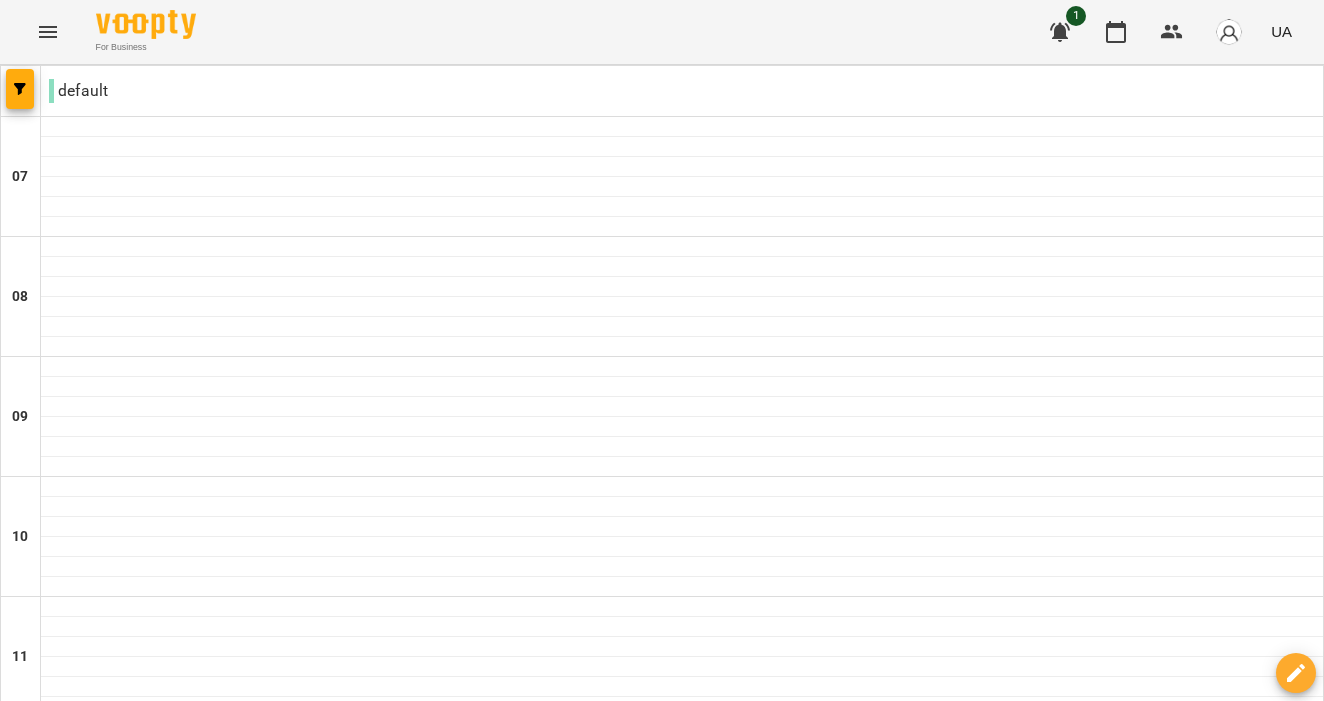 click on "05 серп" at bounding box center (219, 2082) 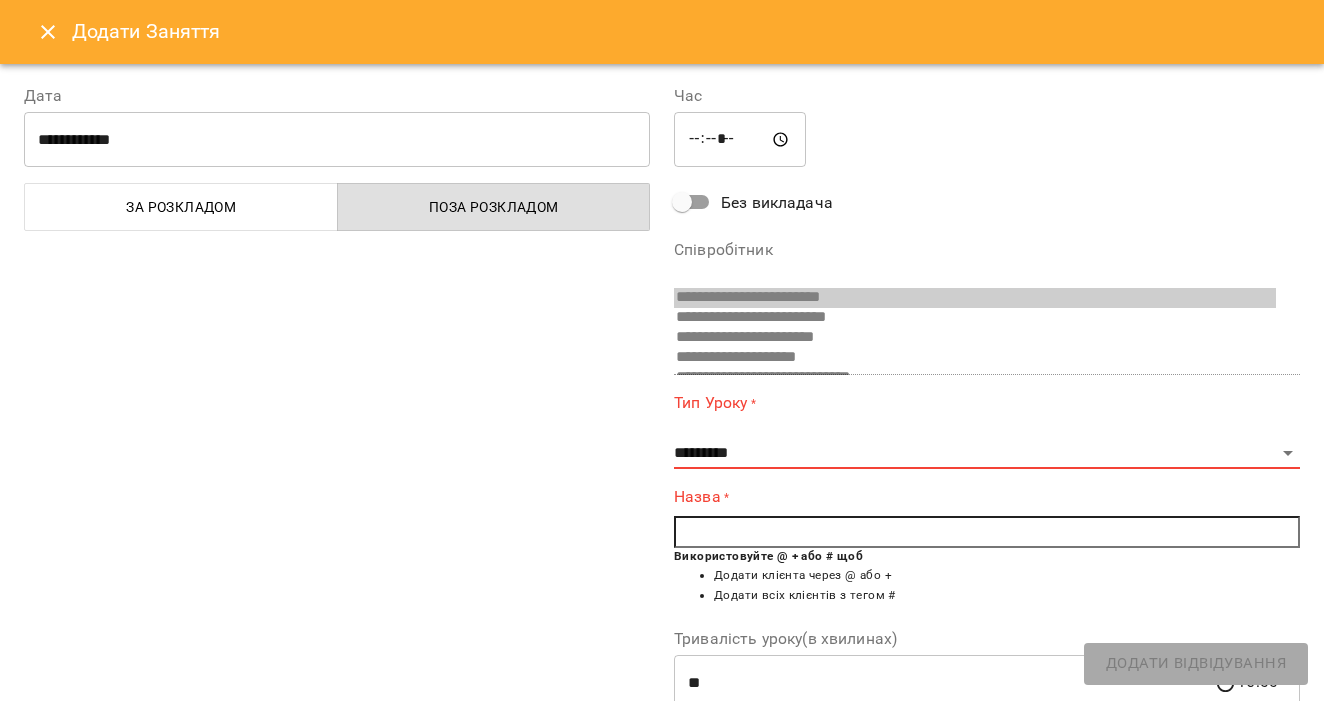 click on "**********" at bounding box center (987, 430) 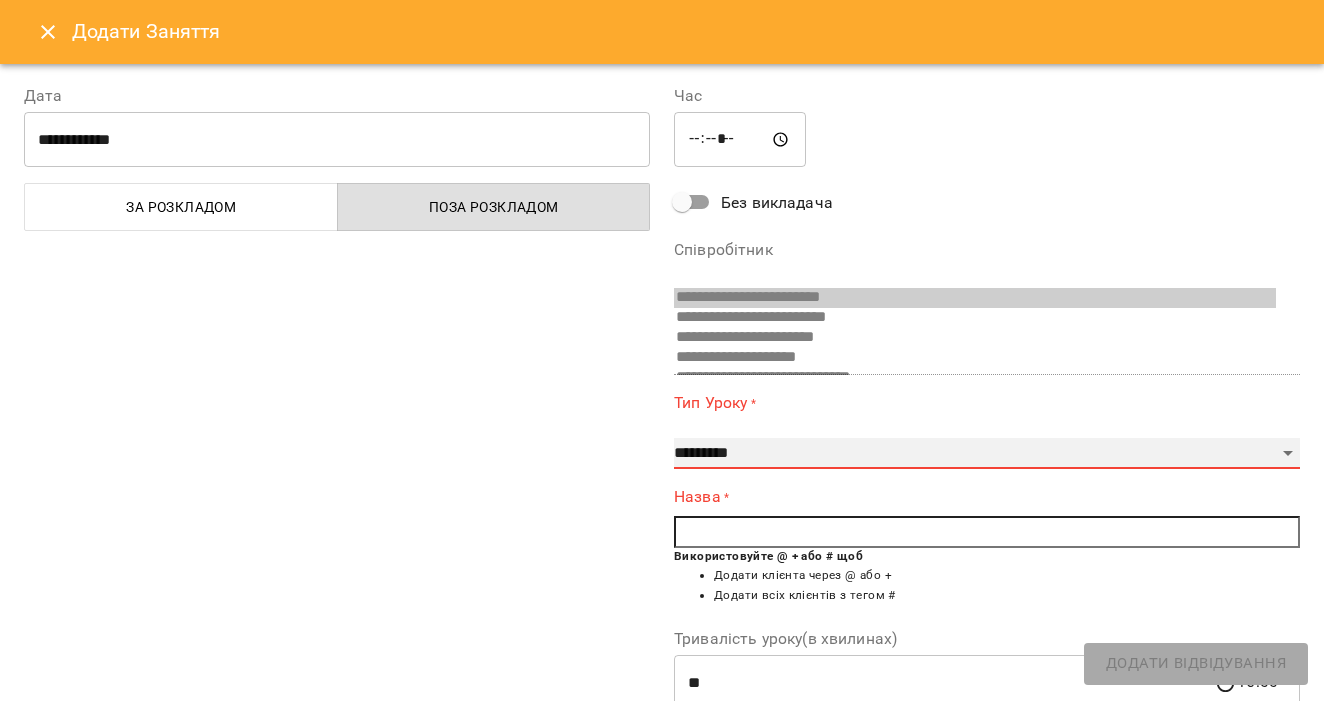 select on "**********" 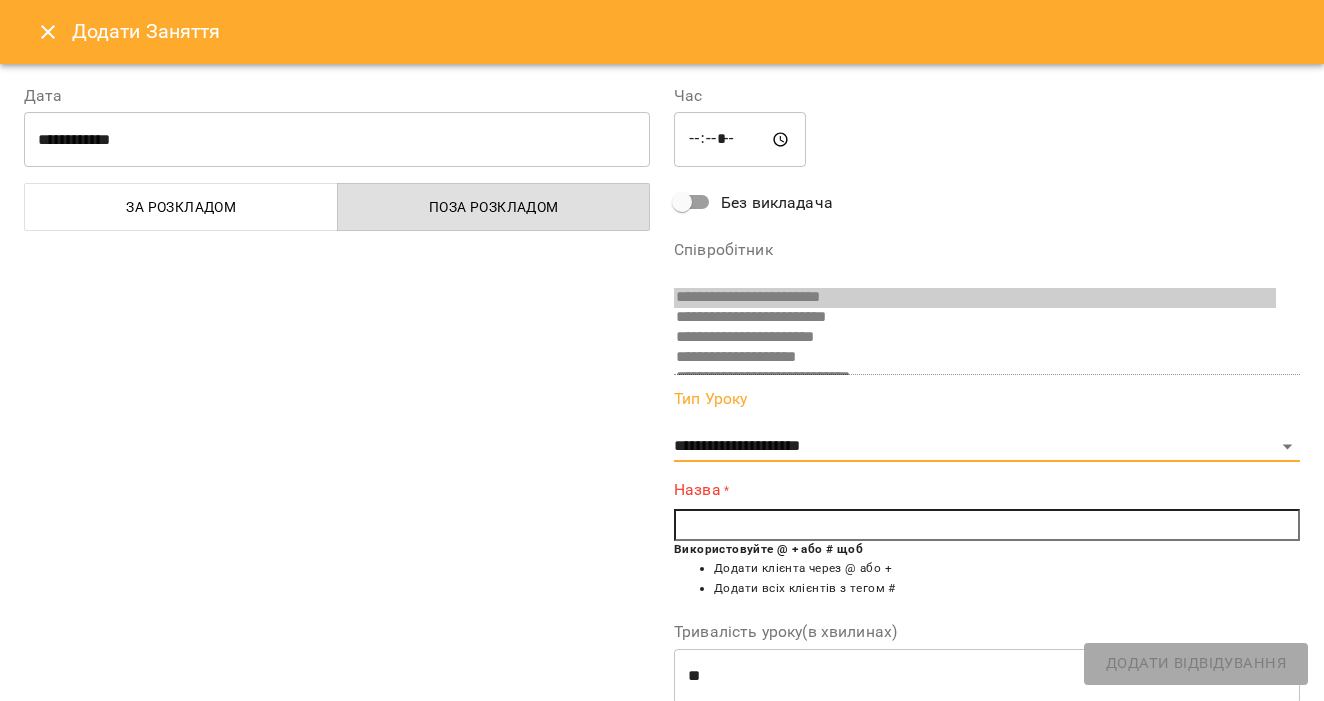 click at bounding box center [987, 525] 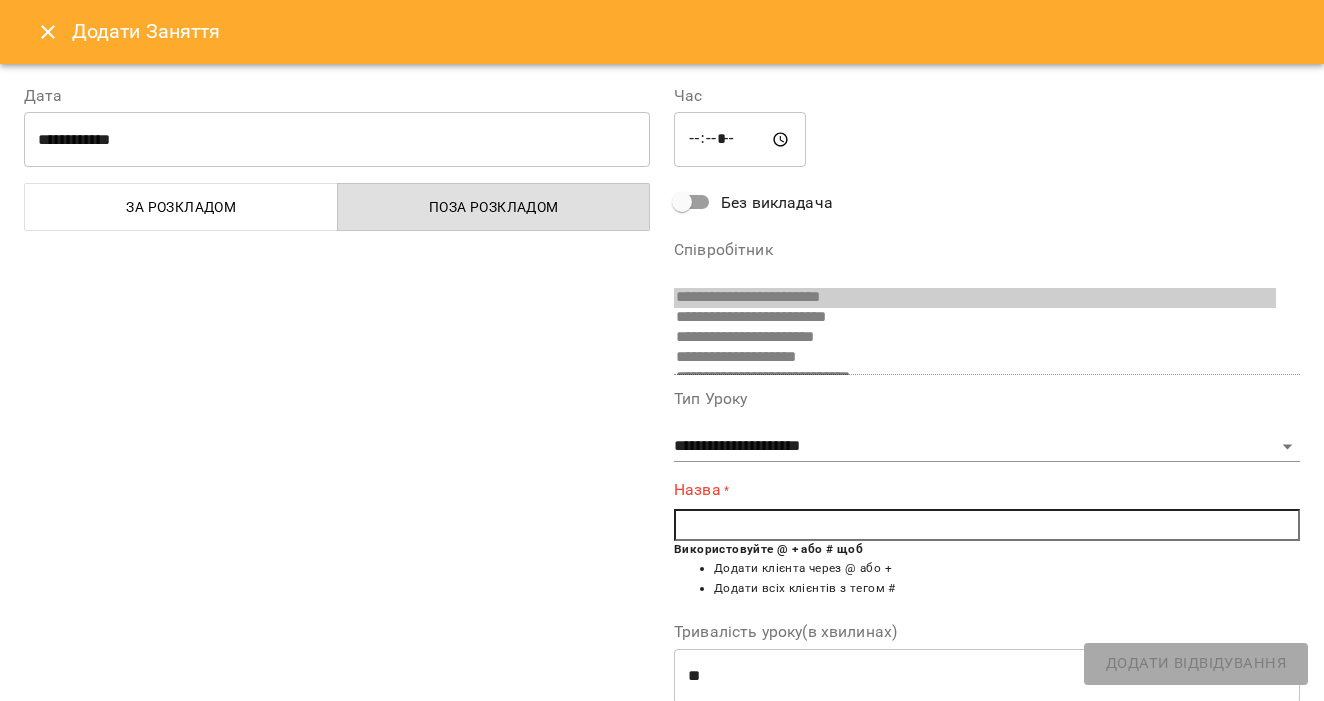 type on "*" 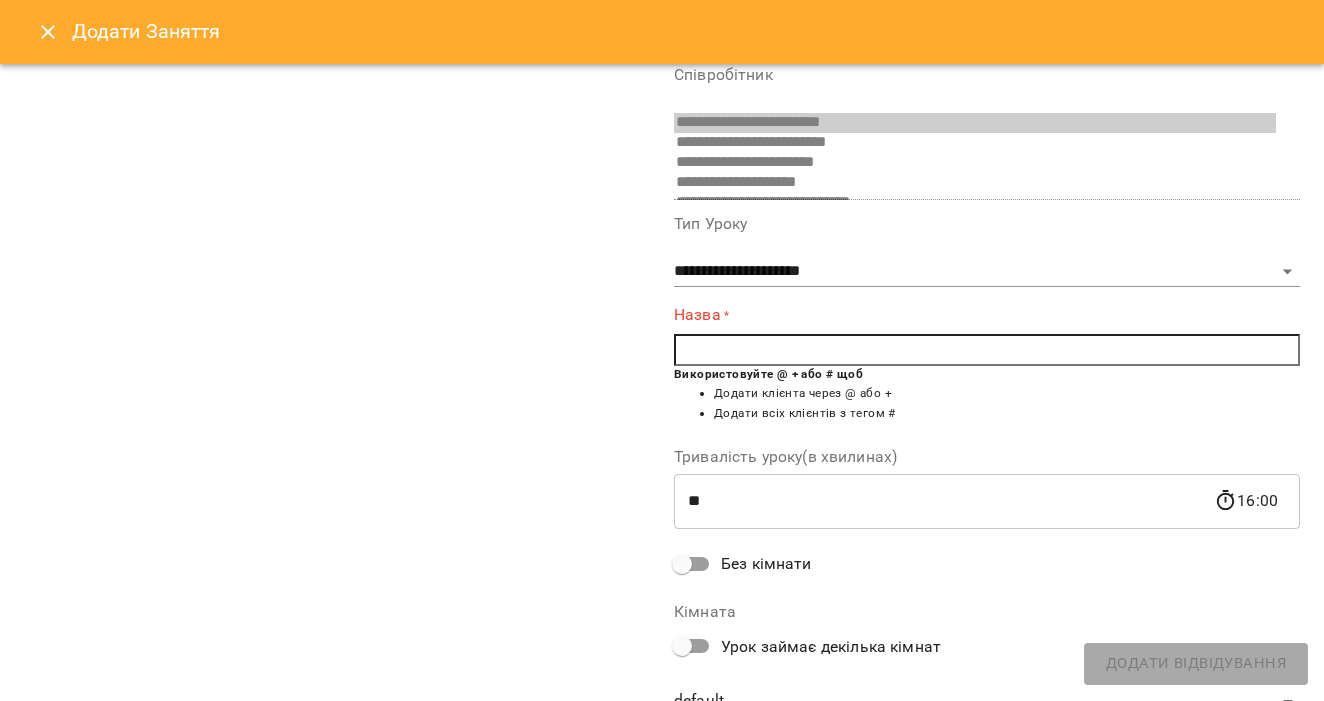 scroll, scrollTop: 207, scrollLeft: 0, axis: vertical 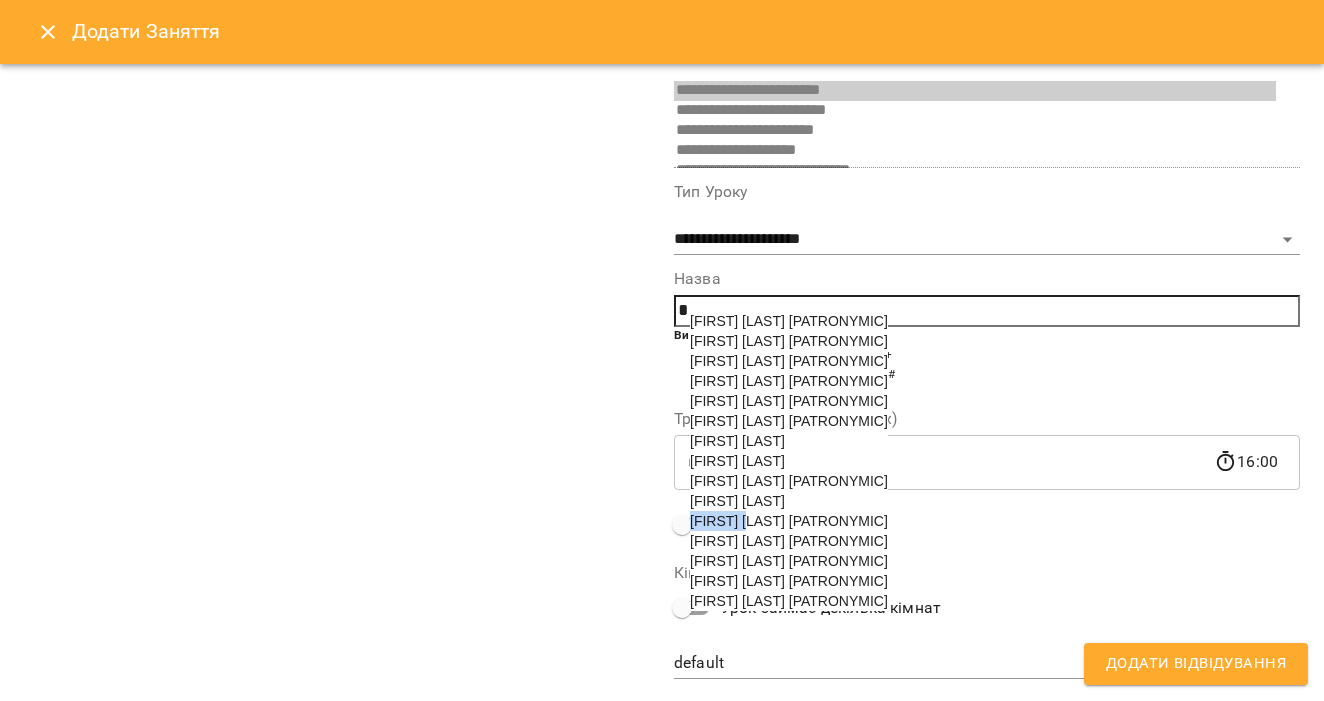 click on "[FIRST] [LAST]" at bounding box center (737, 441) 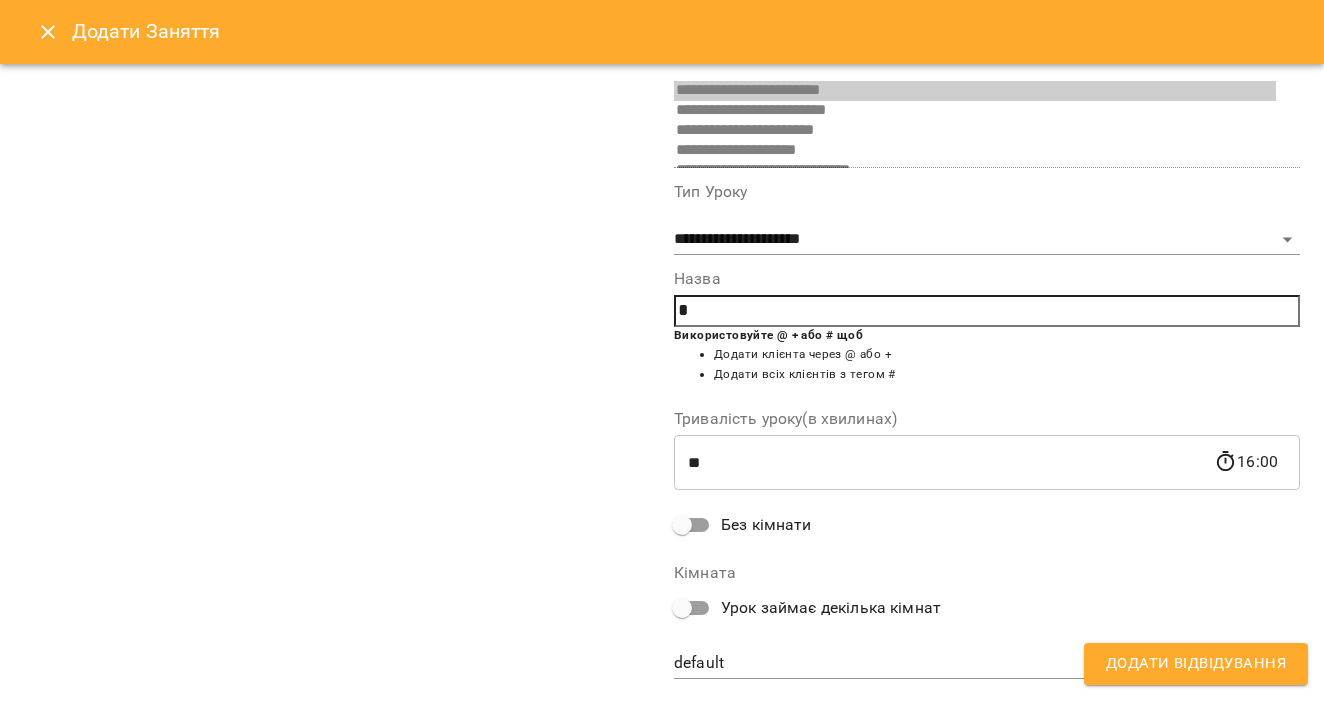 type on "**********" 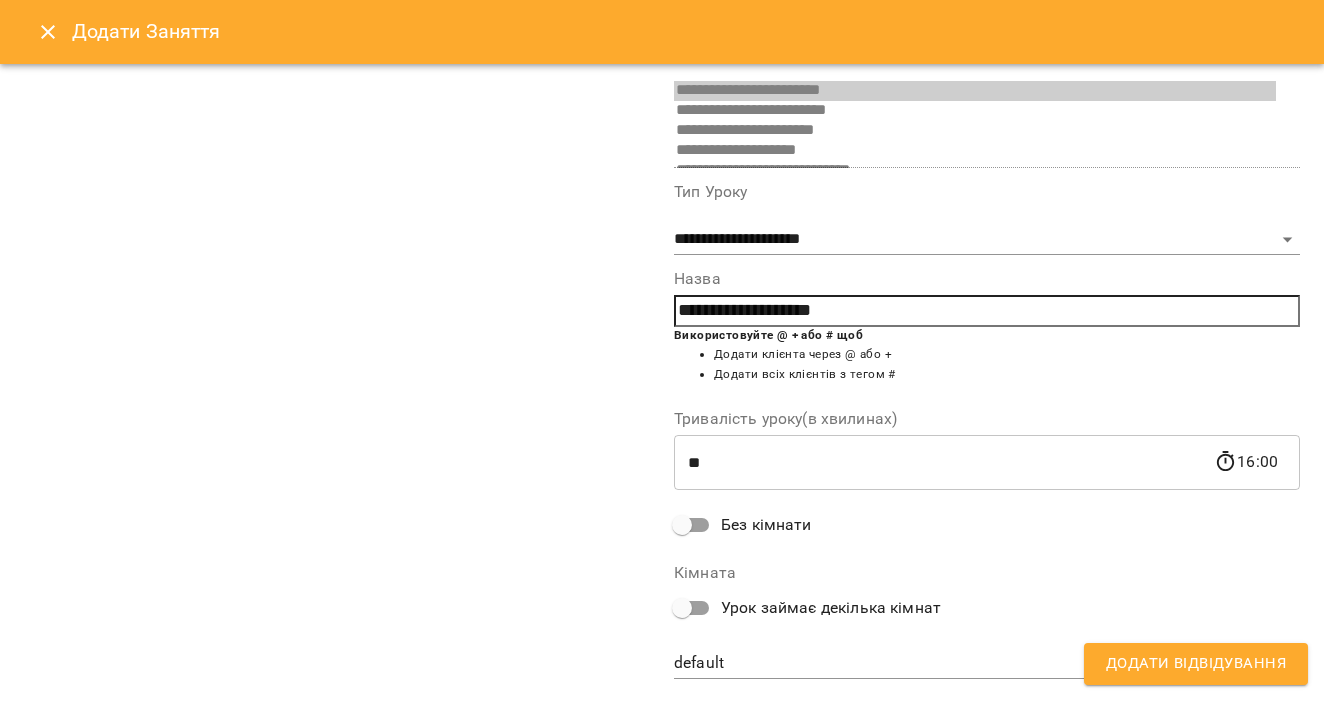 click on "Додати Відвідування" at bounding box center (1196, 664) 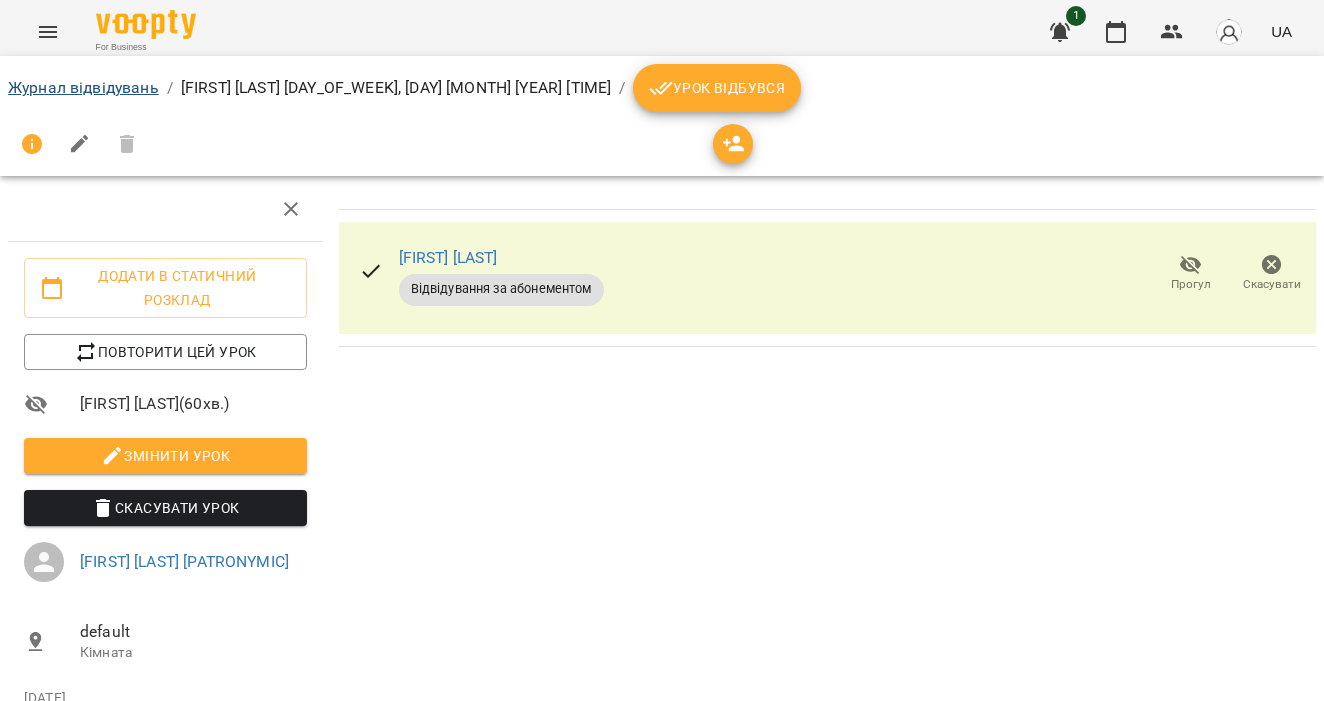 click on "Журнал відвідувань" at bounding box center [83, 87] 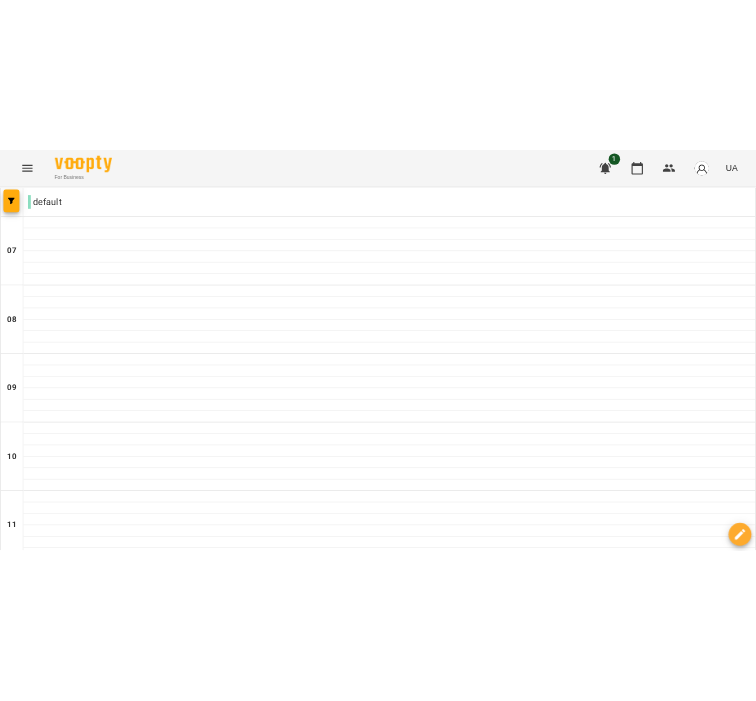 scroll, scrollTop: 1126, scrollLeft: 0, axis: vertical 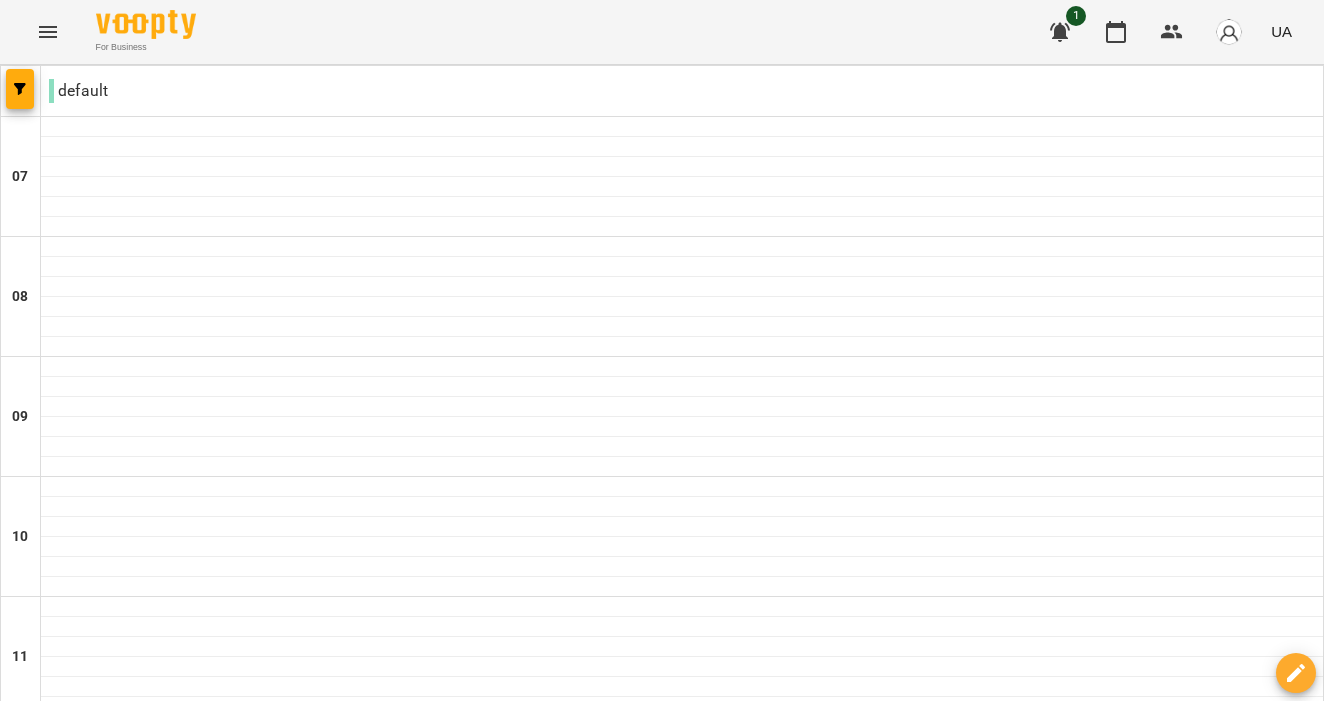 click on "ср" at bounding box center [574, 2063] 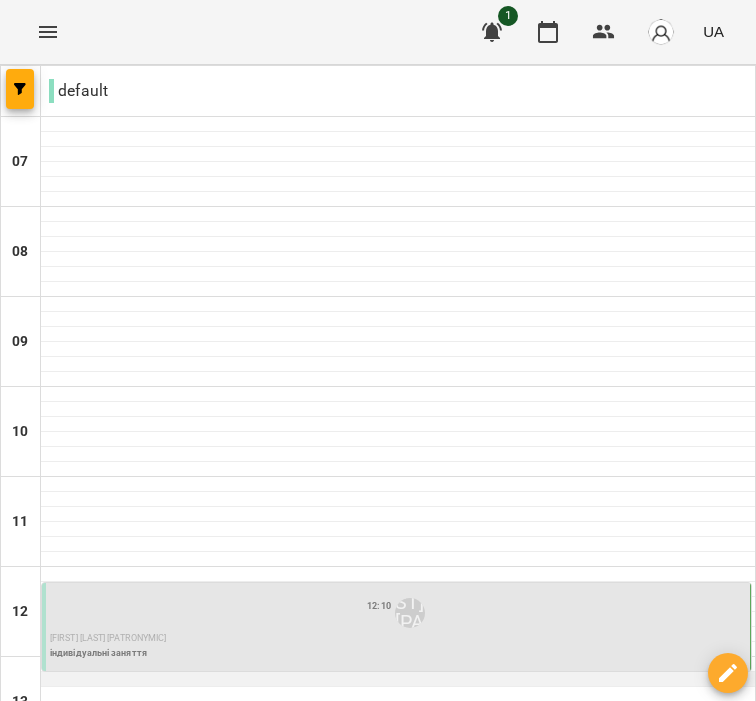 scroll, scrollTop: 325, scrollLeft: 0, axis: vertical 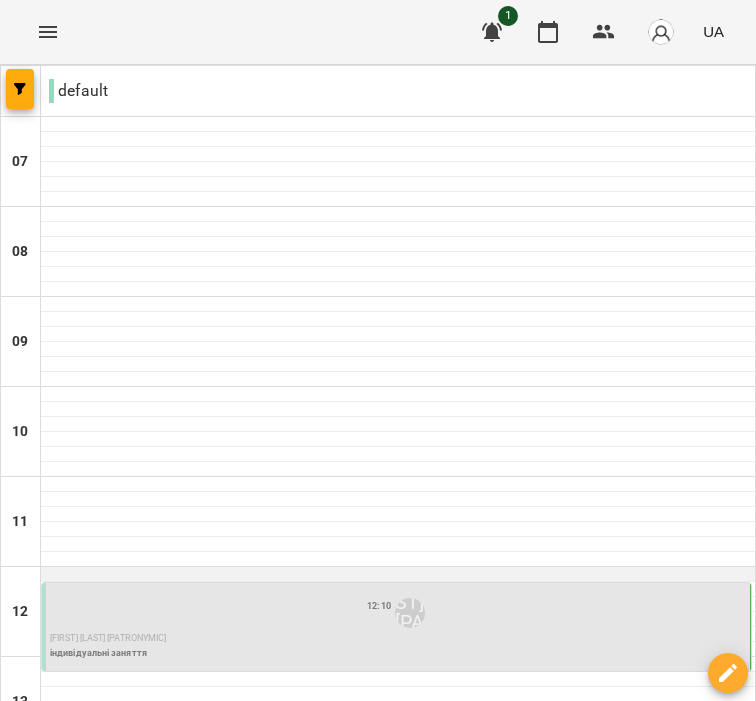 drag, startPoint x: 296, startPoint y: 281, endPoint x: 296, endPoint y: 256, distance: 25 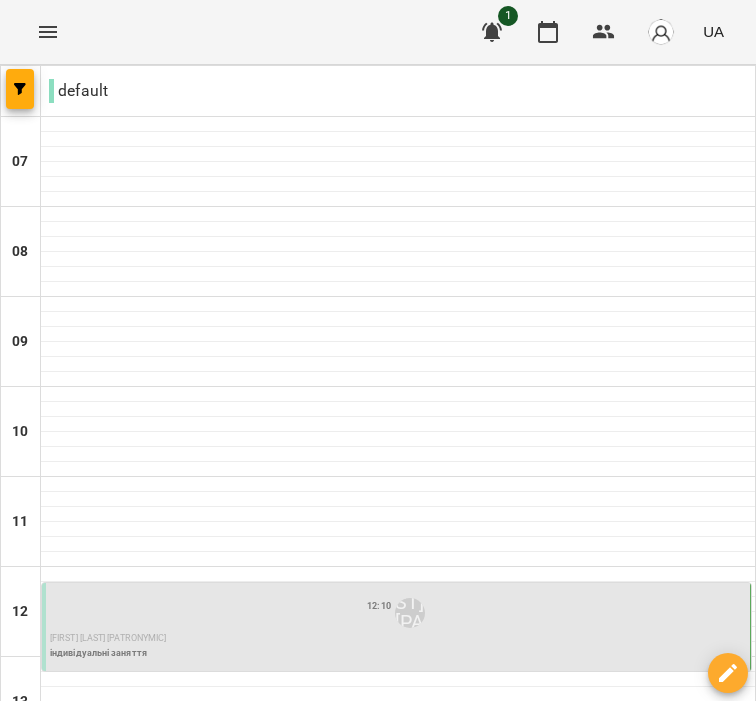click on "[TIME] [FIRST] [LAST]  [FIRST] [LAST] індивідуальні заняття" at bounding box center (396, 627) 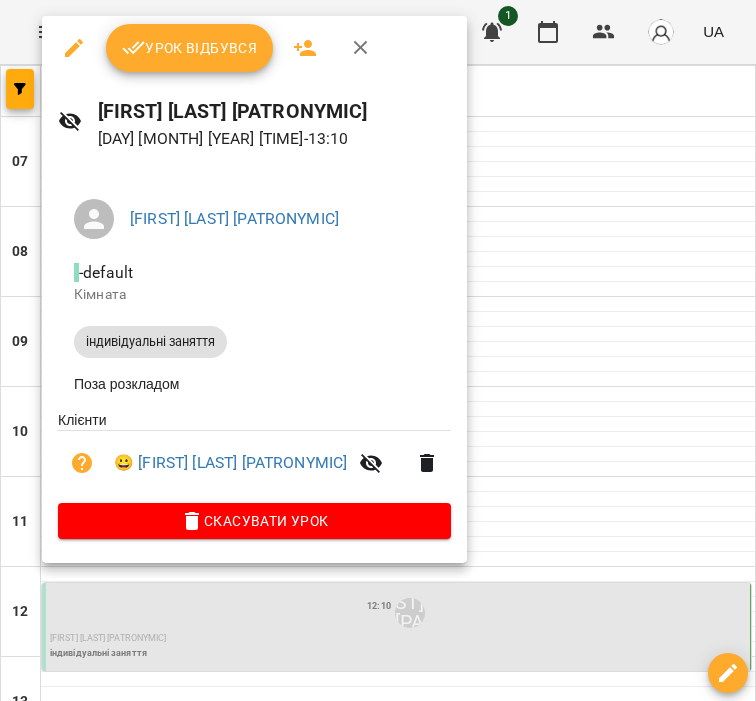 click 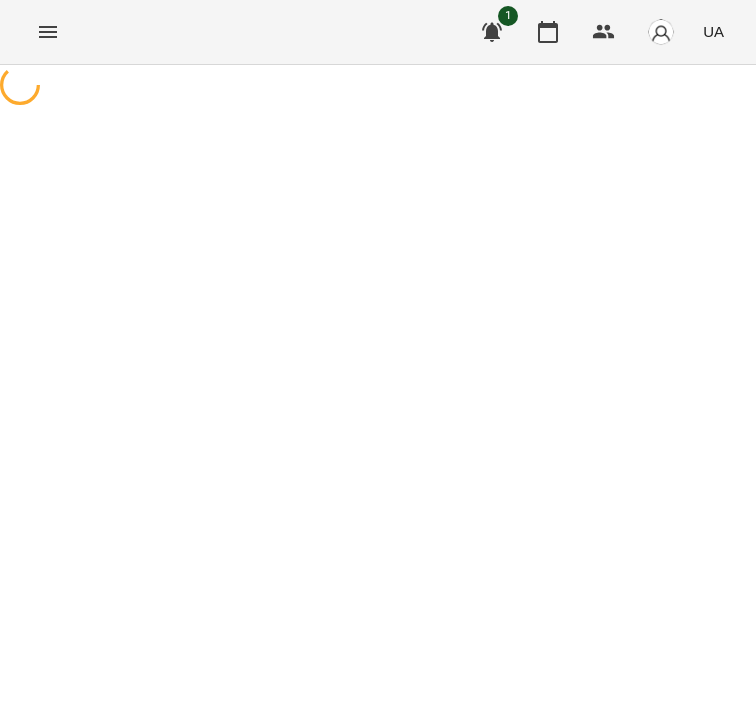 select on "**********" 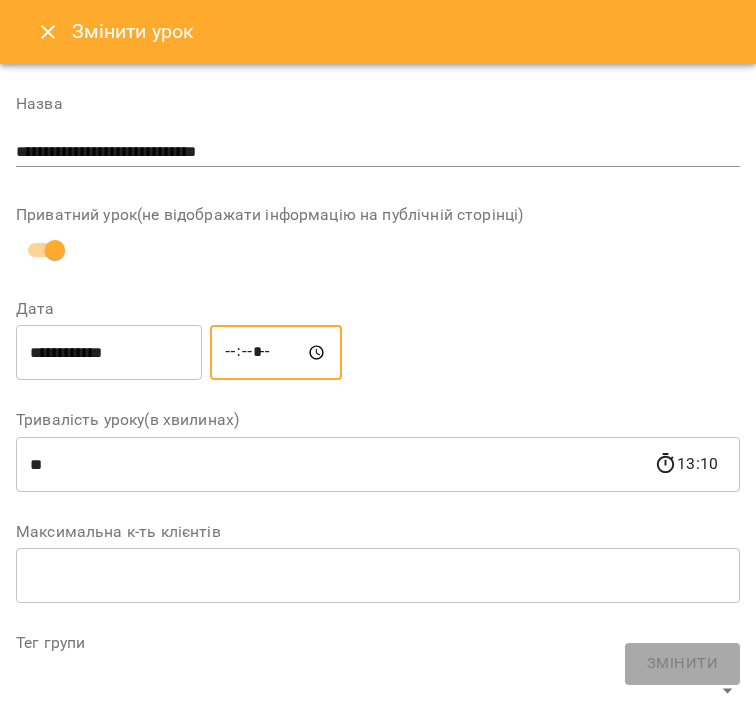 click on "*****" at bounding box center [276, 353] 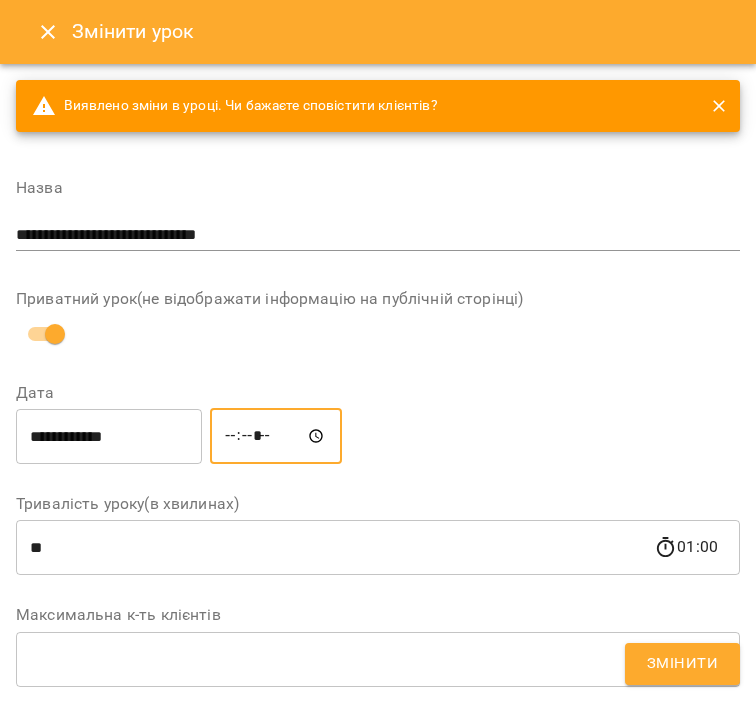 click on "*****" at bounding box center (276, 436) 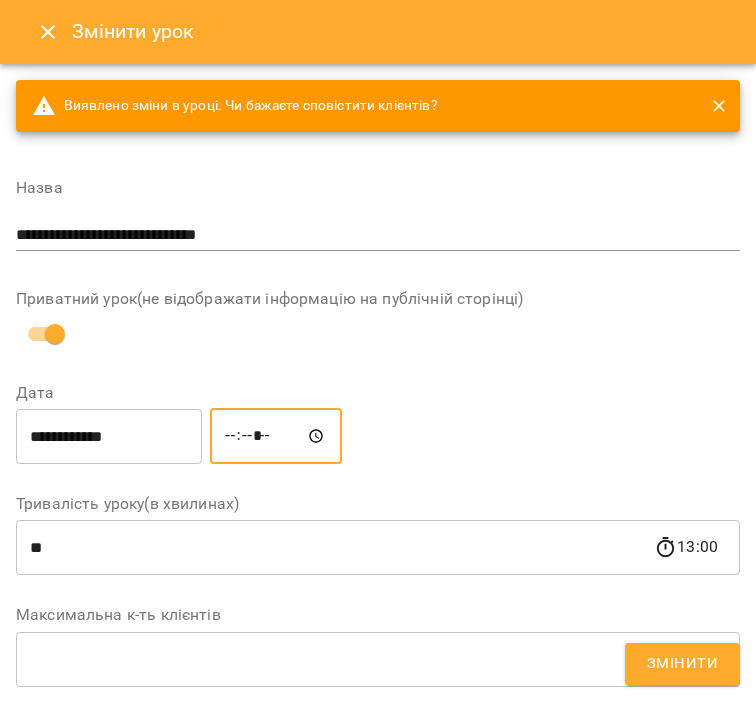 click on "Змінити" at bounding box center [682, 664] 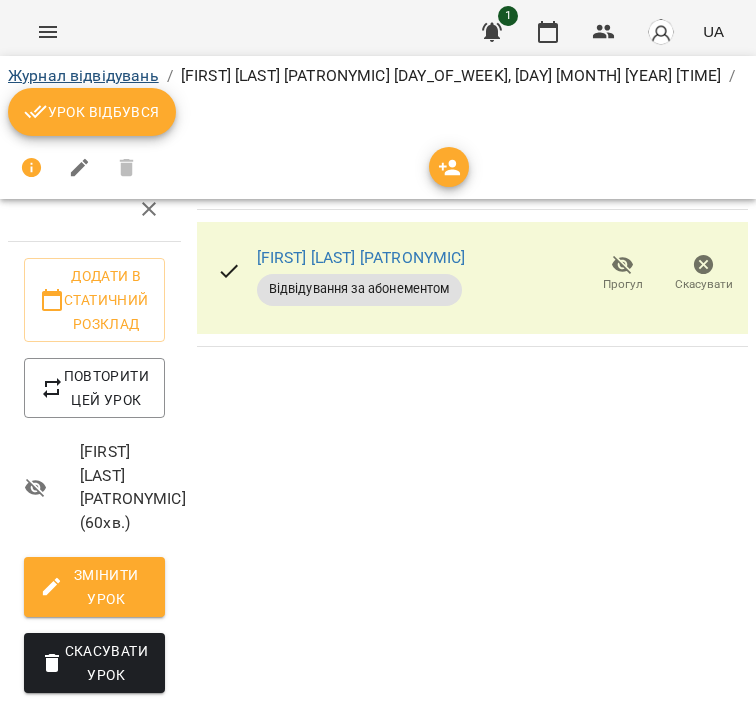 click on "Журнал відвідувань" at bounding box center (83, 75) 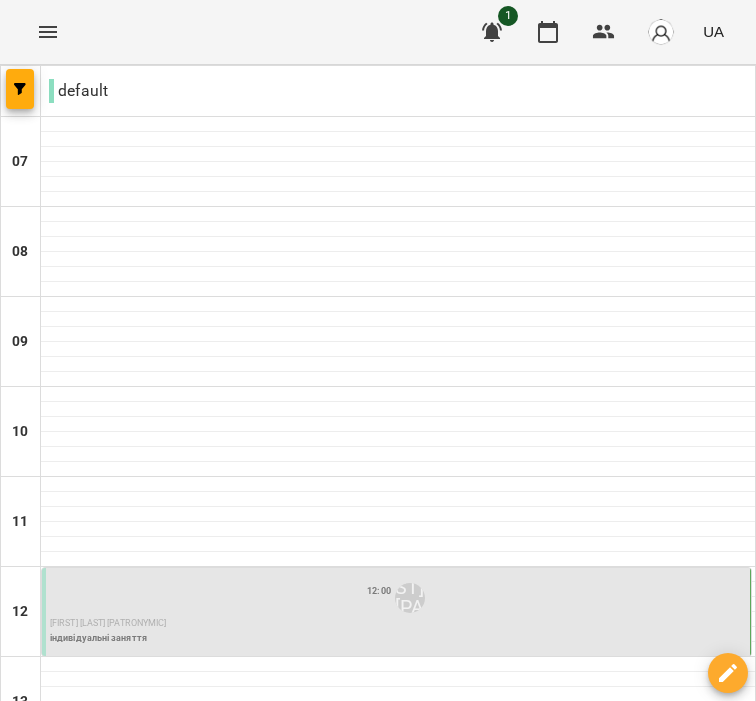 scroll, scrollTop: 416, scrollLeft: 0, axis: vertical 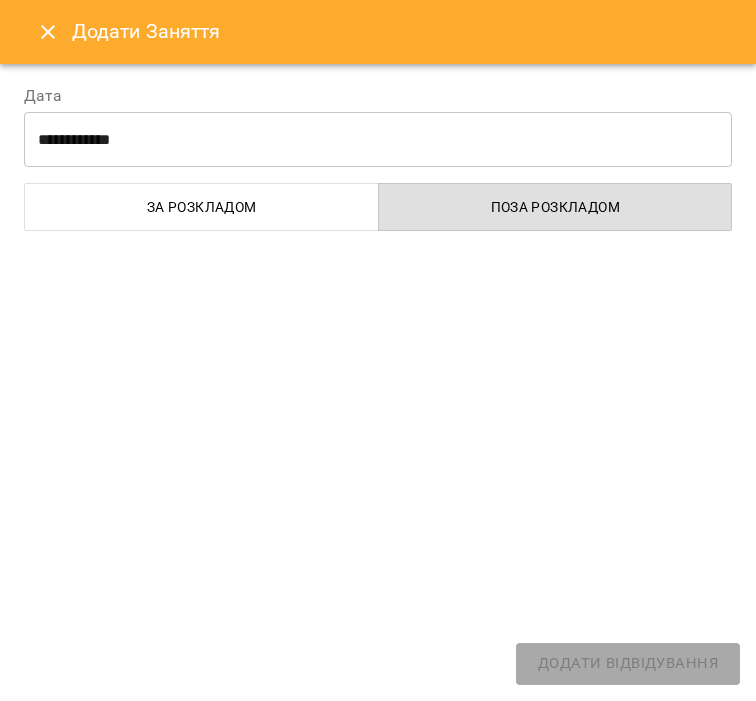 select on "**********" 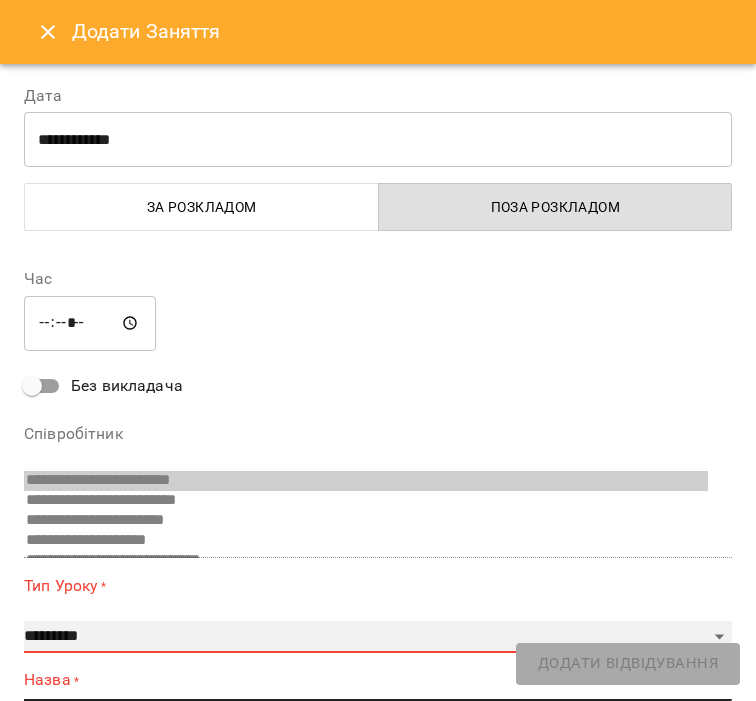 select on "**********" 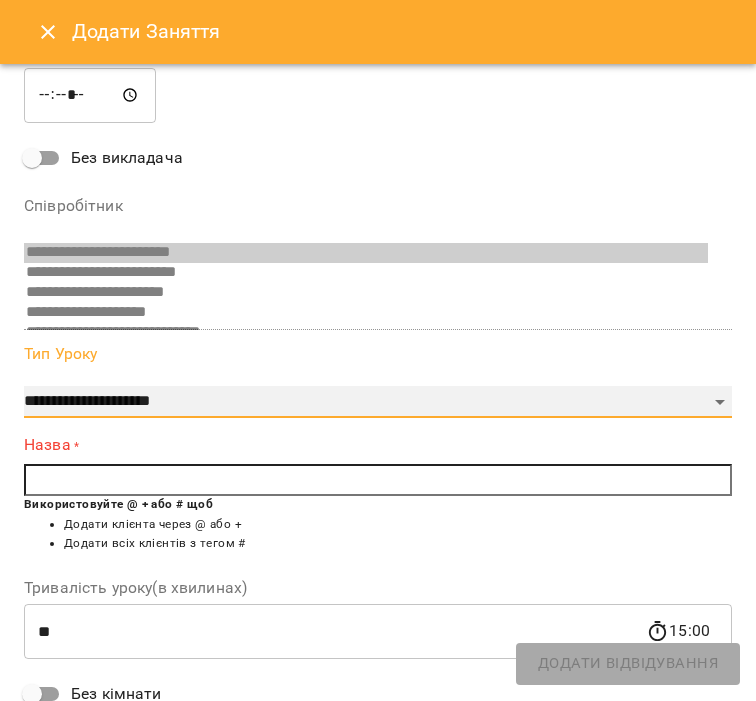 scroll, scrollTop: 285, scrollLeft: 0, axis: vertical 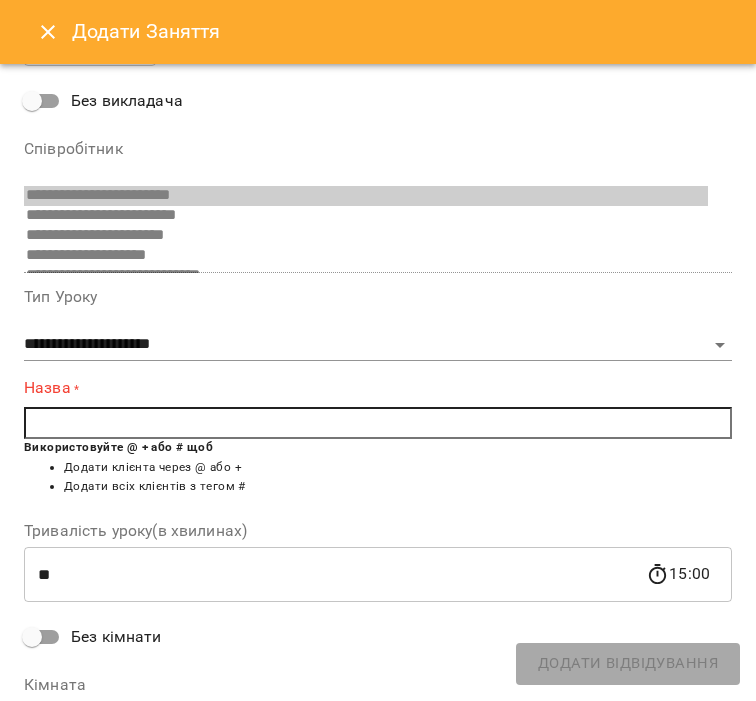 click at bounding box center [378, 423] 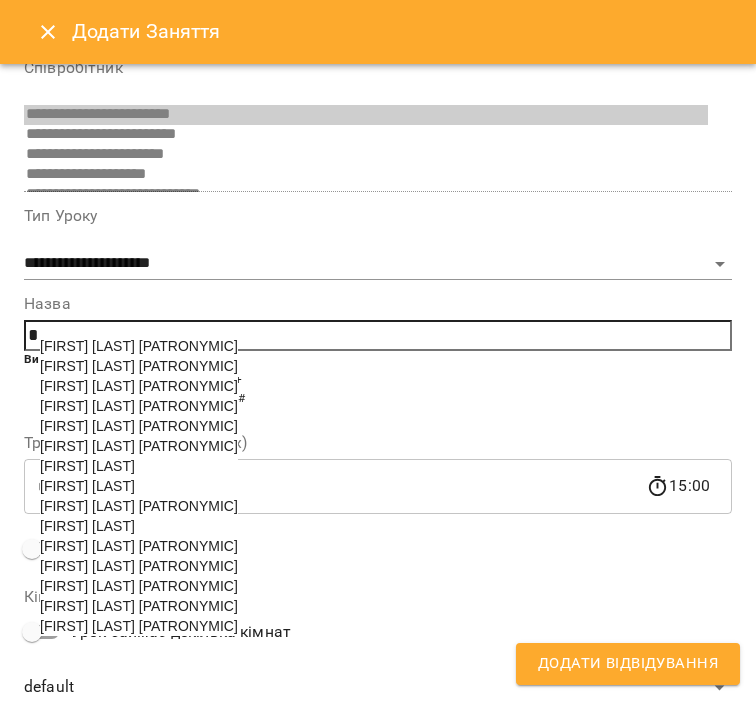 scroll, scrollTop: 385, scrollLeft: 0, axis: vertical 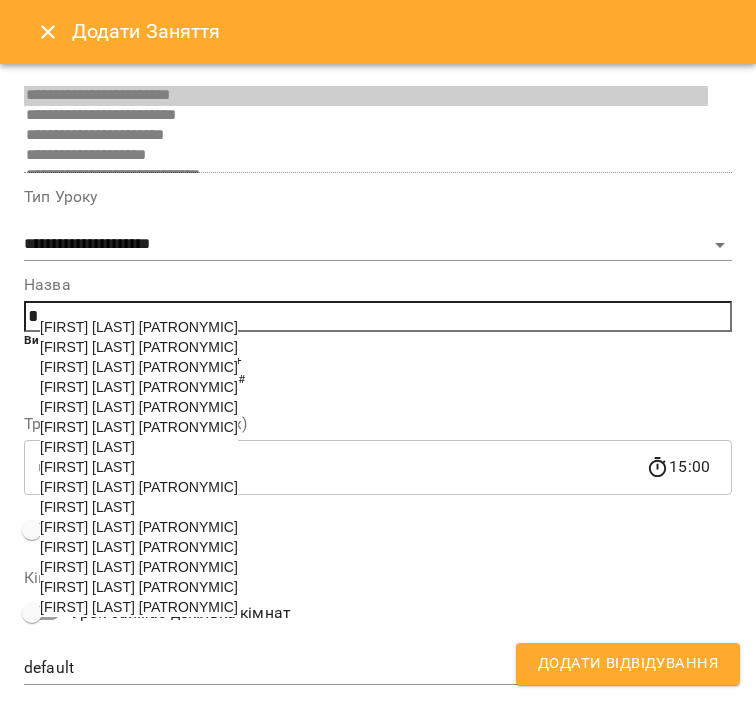click on "[FIRST] [LAST] [PATRONYMIC]" at bounding box center [139, 587] 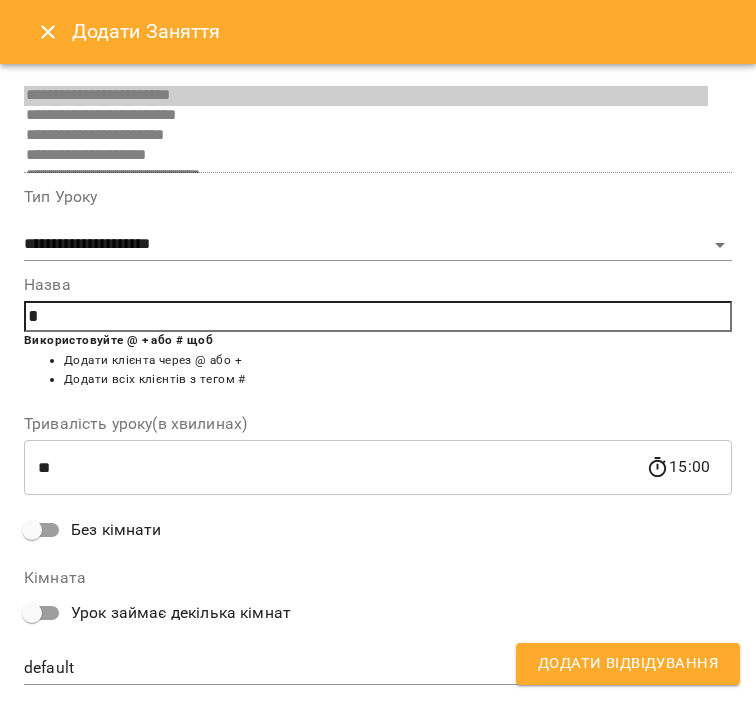 type on "**********" 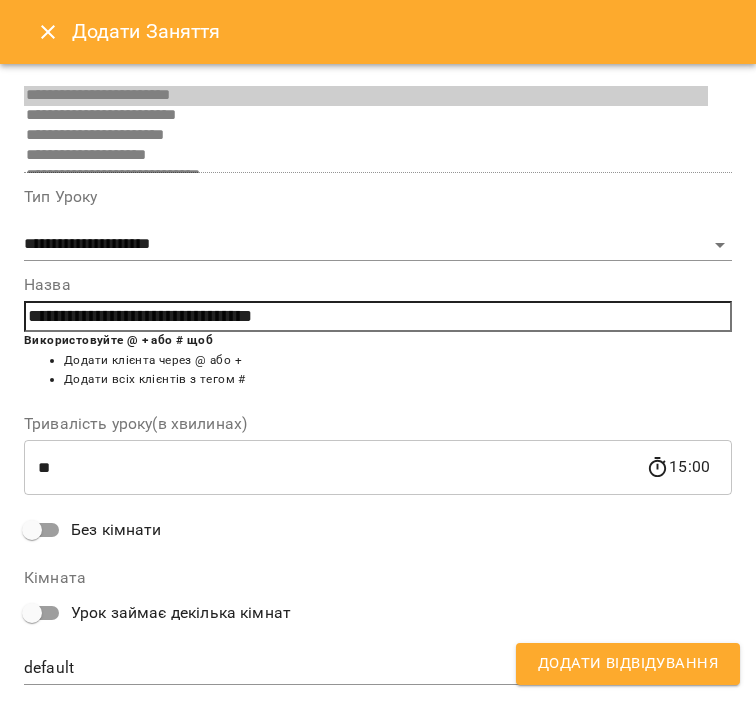 click on "**********" at bounding box center [378, 317] 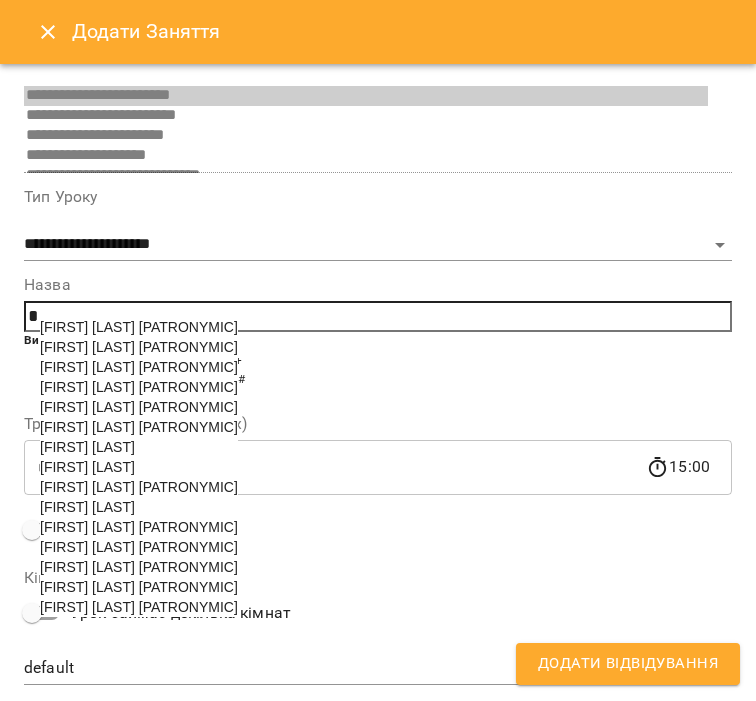 click on "[FIRST] [LAST] [PATRONYMIC]" at bounding box center [139, 607] 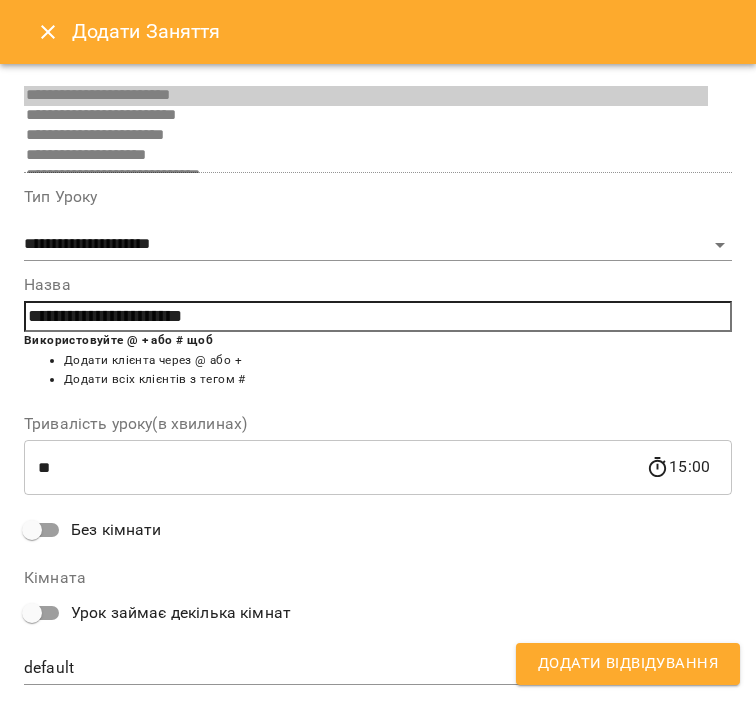 click on "Додати Відвідування" at bounding box center [628, 664] 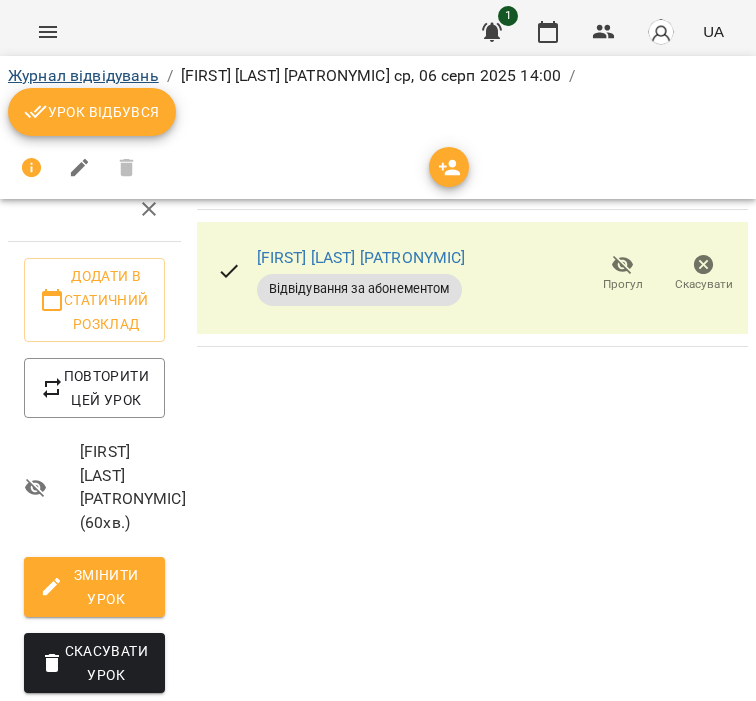 click on "Журнал відвідувань" at bounding box center (83, 75) 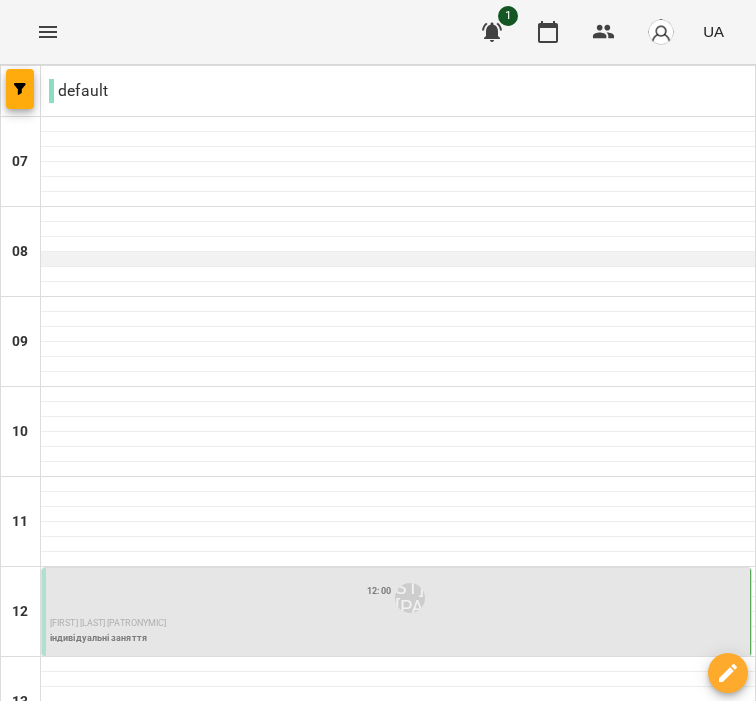 scroll, scrollTop: 512, scrollLeft: 0, axis: vertical 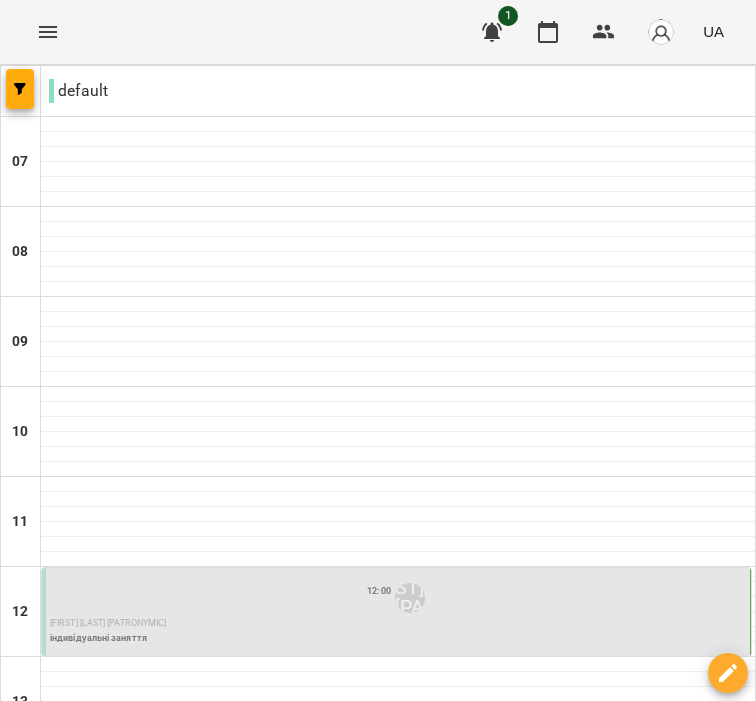 click at bounding box center [398, 934] 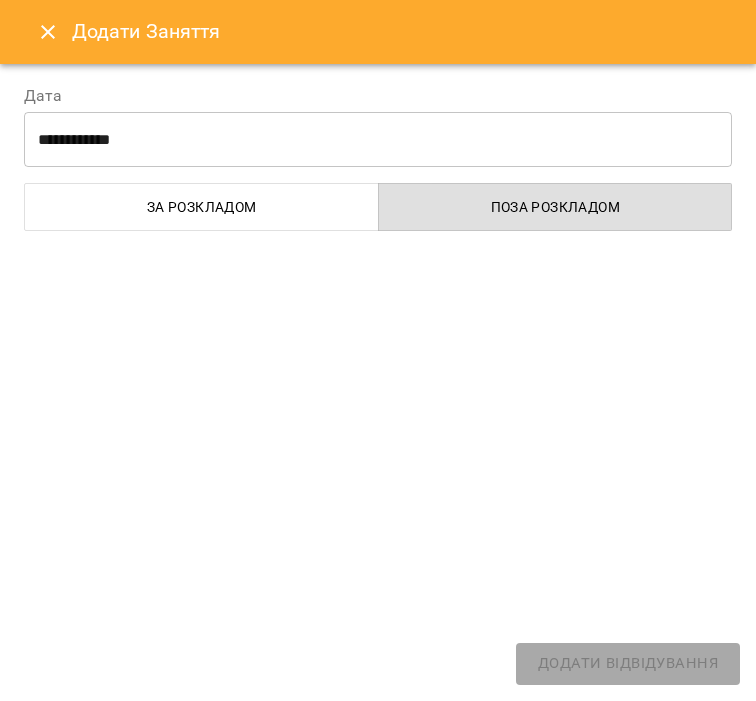select on "**********" 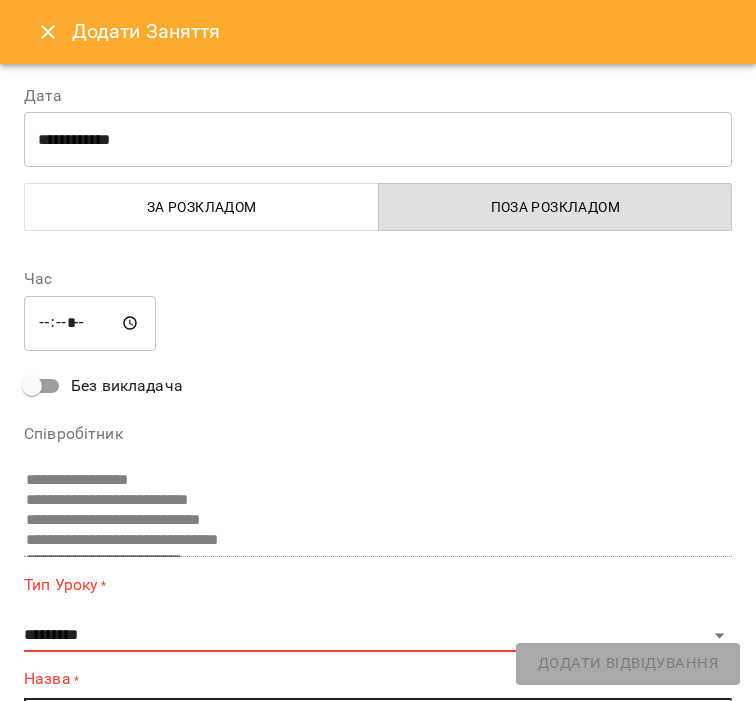 scroll, scrollTop: 200, scrollLeft: 0, axis: vertical 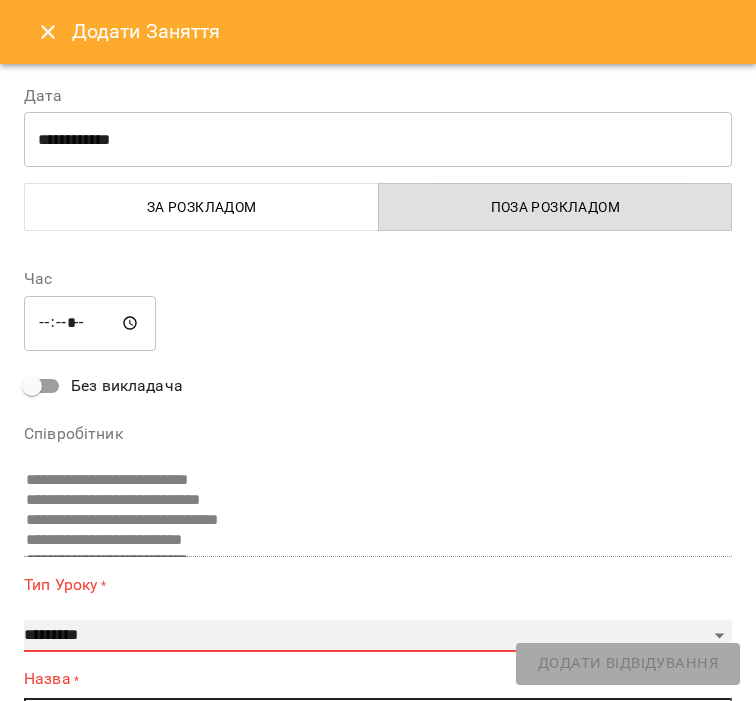select on "**********" 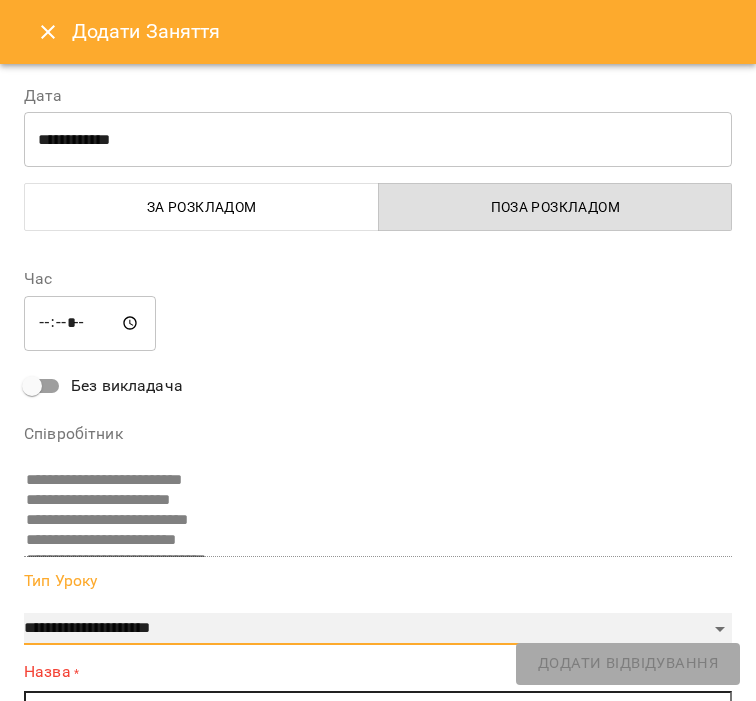 scroll, scrollTop: 380, scrollLeft: 0, axis: vertical 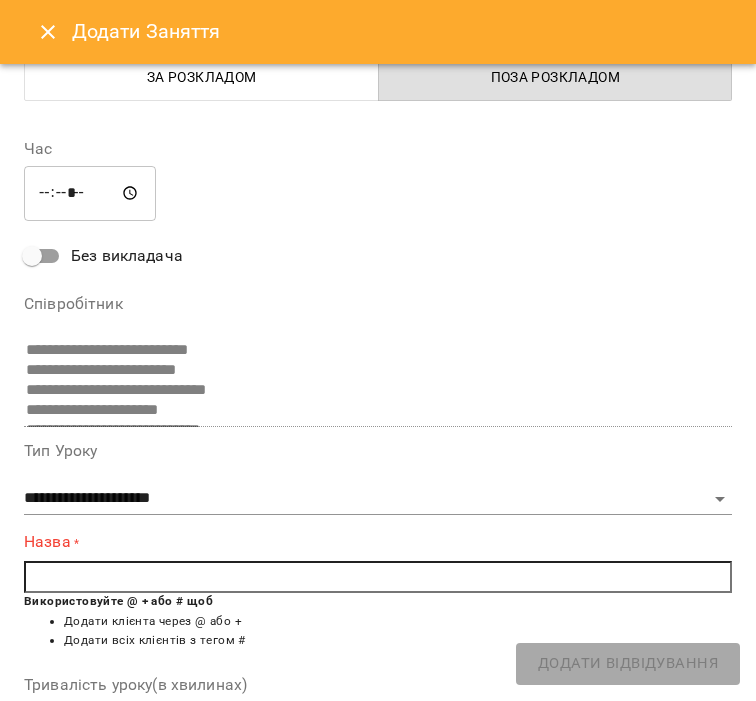 click at bounding box center (378, 577) 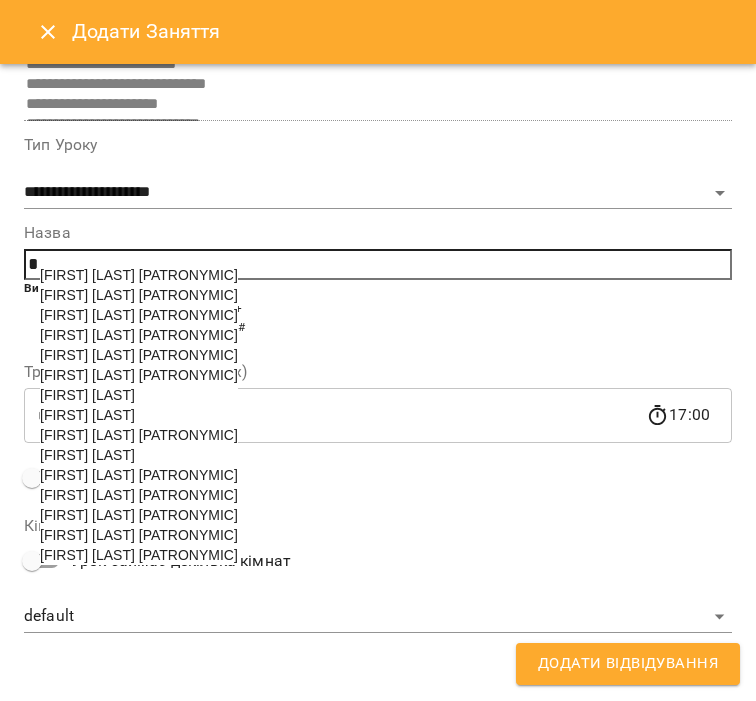 scroll, scrollTop: 436, scrollLeft: 0, axis: vertical 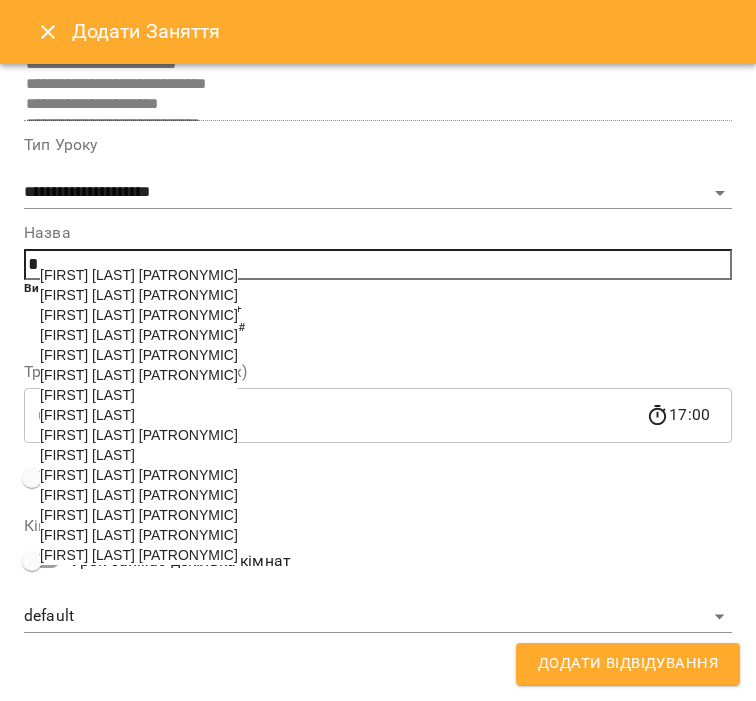 click on "[FIRST] [LAST] [PATRONYMIC]" at bounding box center (139, 435) 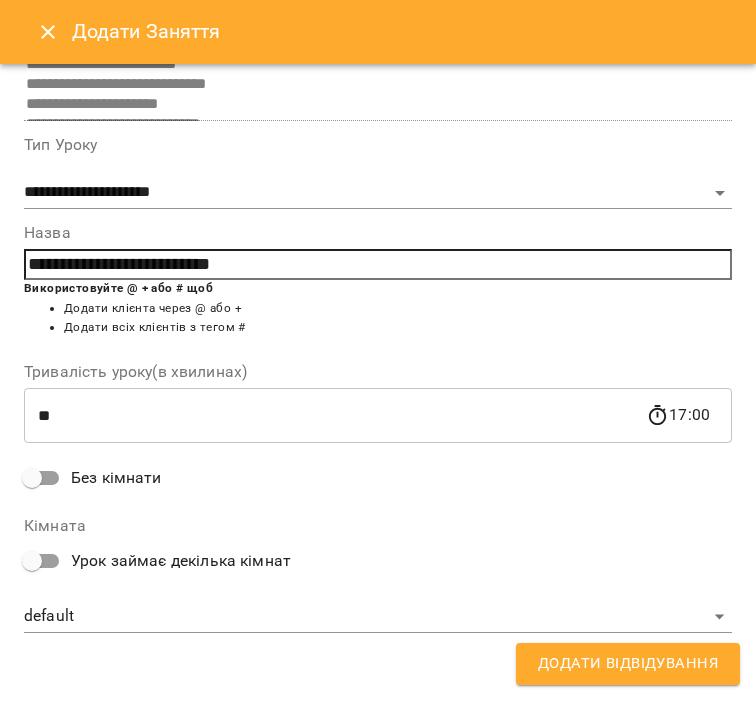 click on "Додати Відвідування" at bounding box center [628, 664] 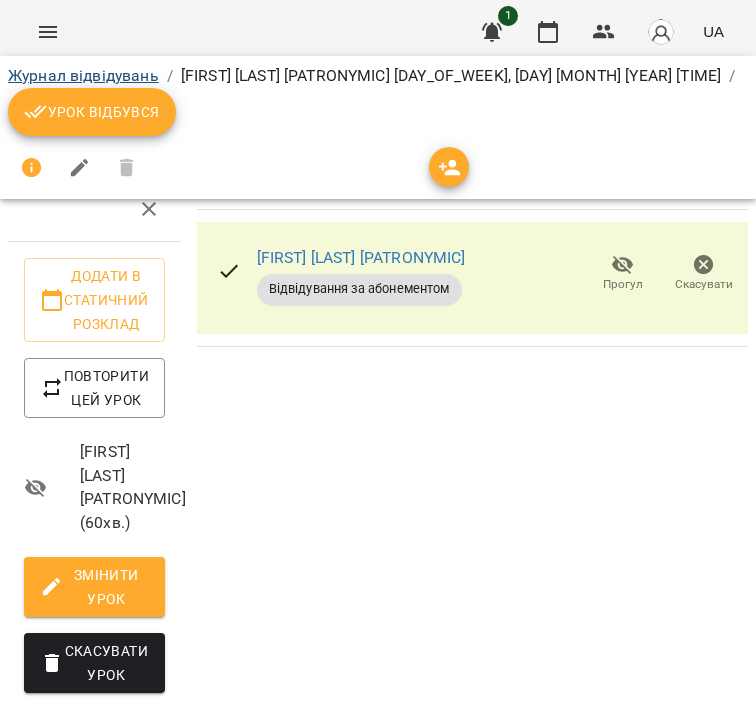 click on "Журнал відвідувань" at bounding box center (83, 75) 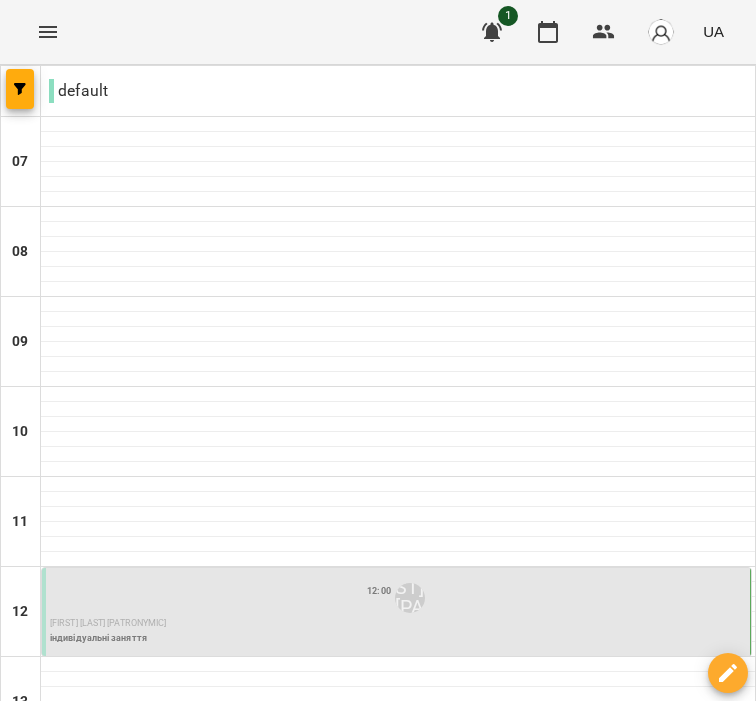 scroll, scrollTop: 766, scrollLeft: 0, axis: vertical 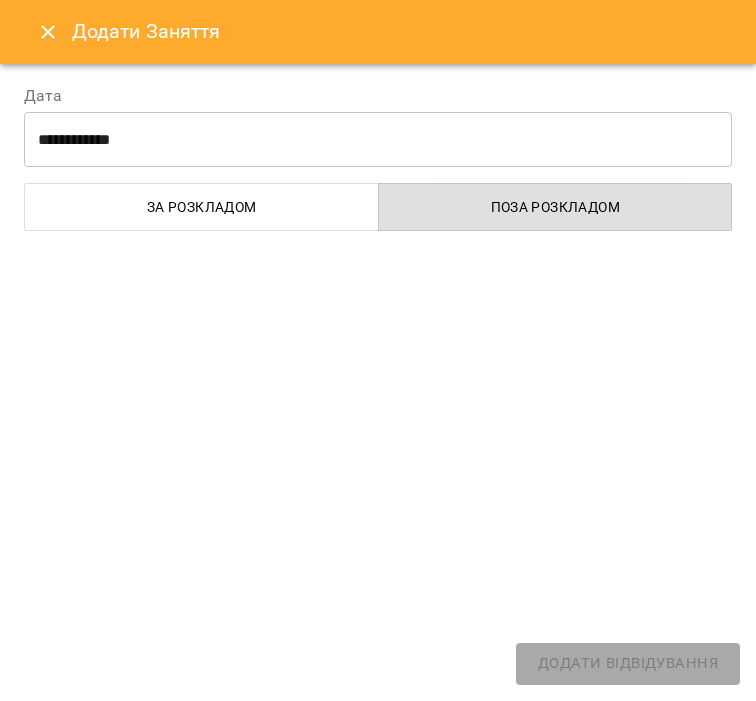 select on "**********" 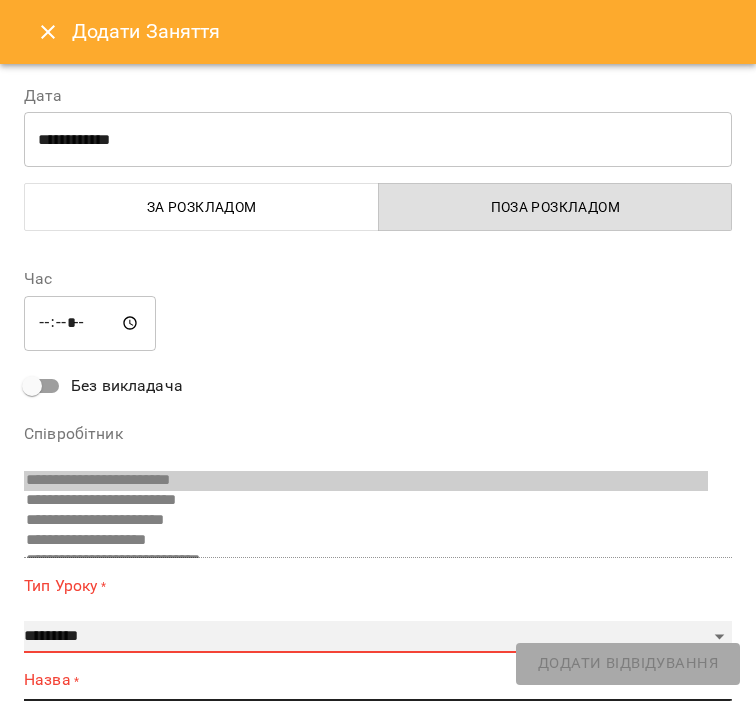 select on "**********" 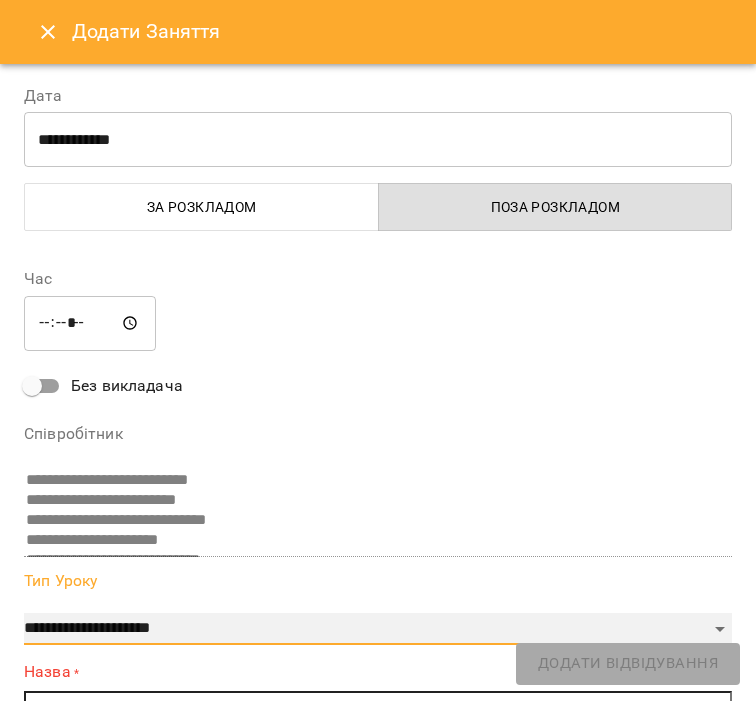 scroll, scrollTop: 400, scrollLeft: 0, axis: vertical 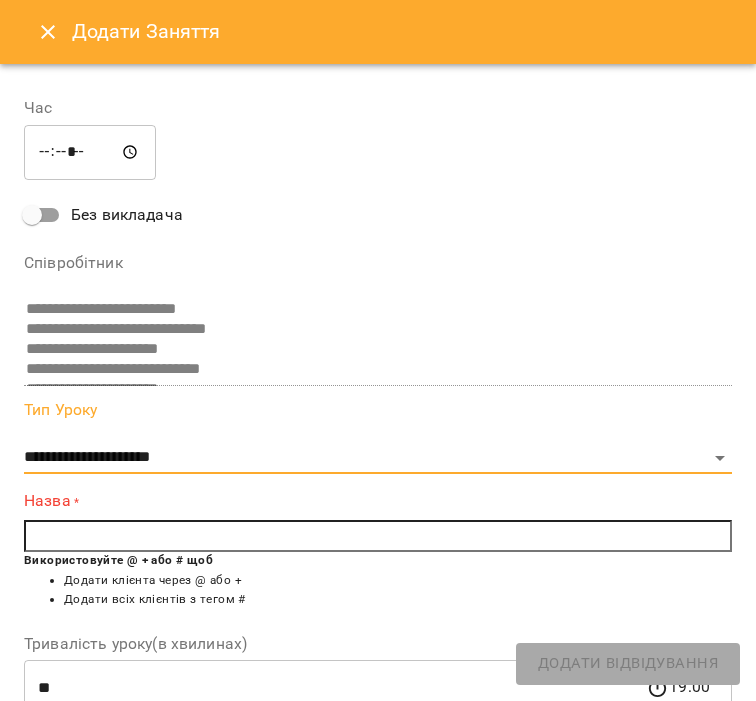 click at bounding box center [378, 536] 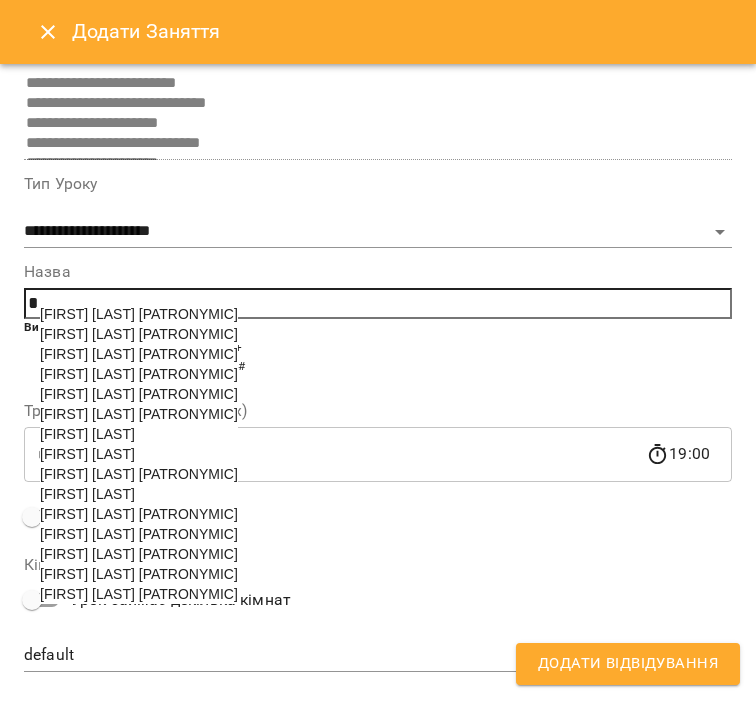 scroll, scrollTop: 408, scrollLeft: 0, axis: vertical 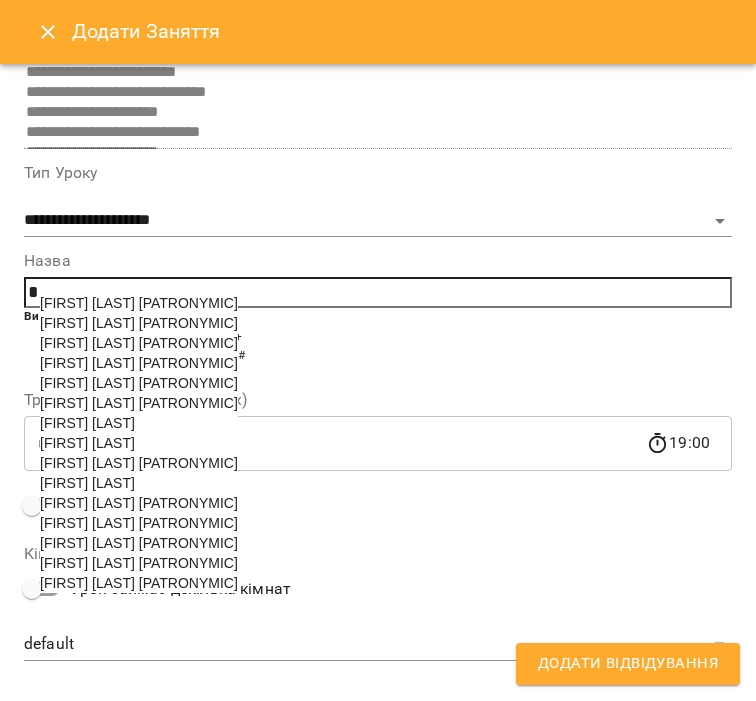 click on "[FIRST] [LAST] [PATRONYMIC]" at bounding box center (139, 343) 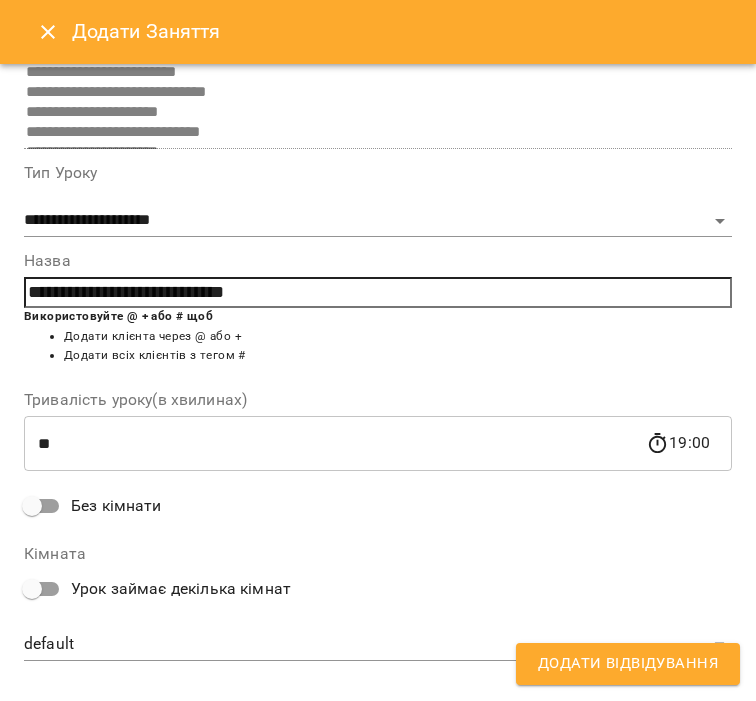 click on "Додати Відвідування" at bounding box center [628, 664] 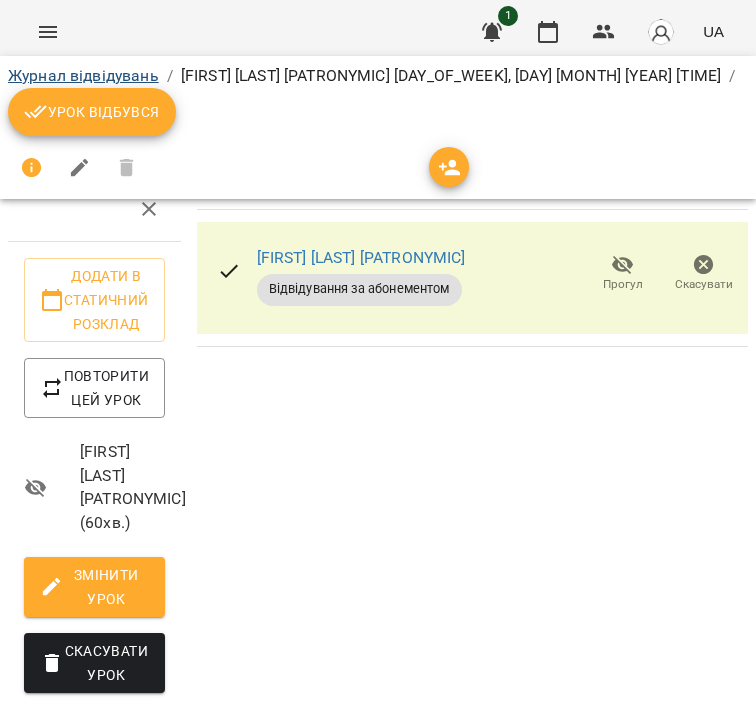 click on "Журнал відвідувань" at bounding box center [83, 75] 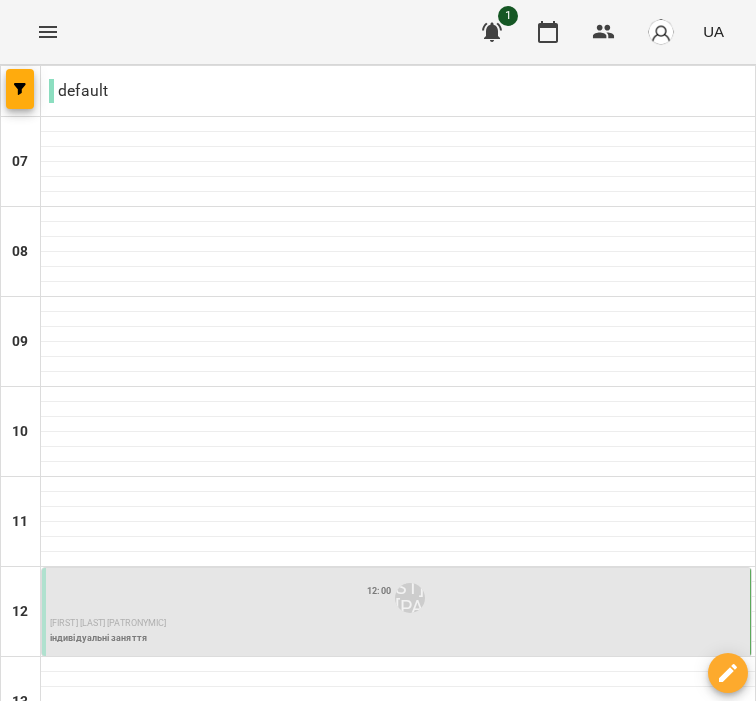 scroll, scrollTop: 742, scrollLeft: 0, axis: vertical 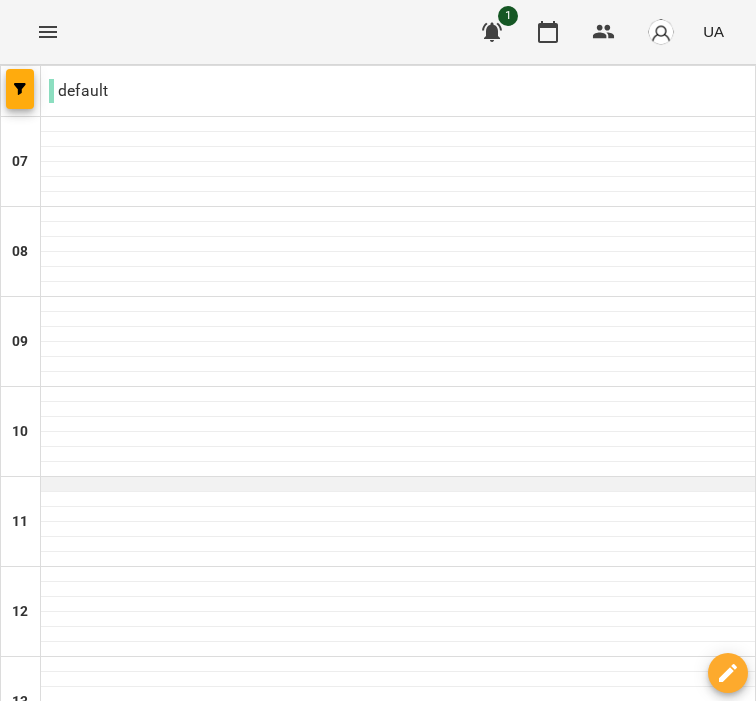 click at bounding box center [398, 484] 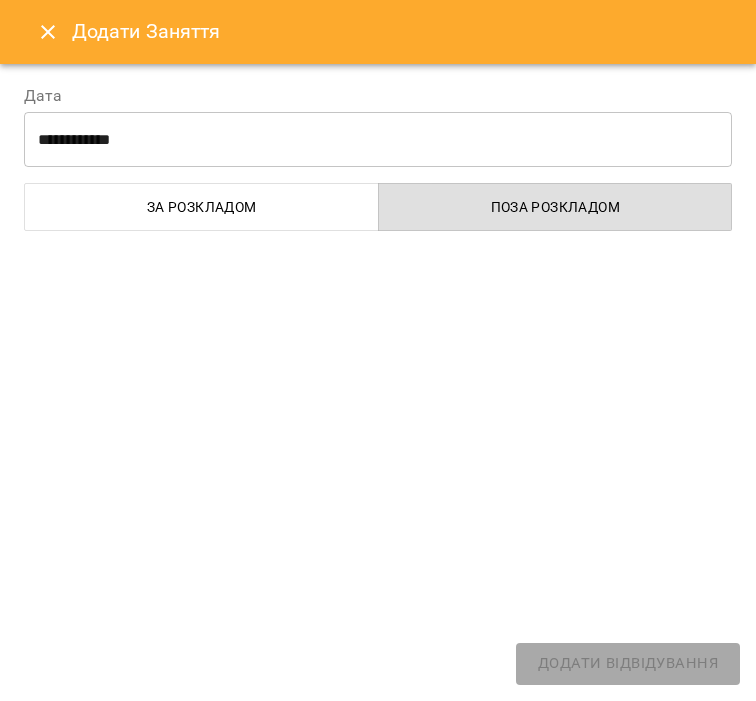 select on "**********" 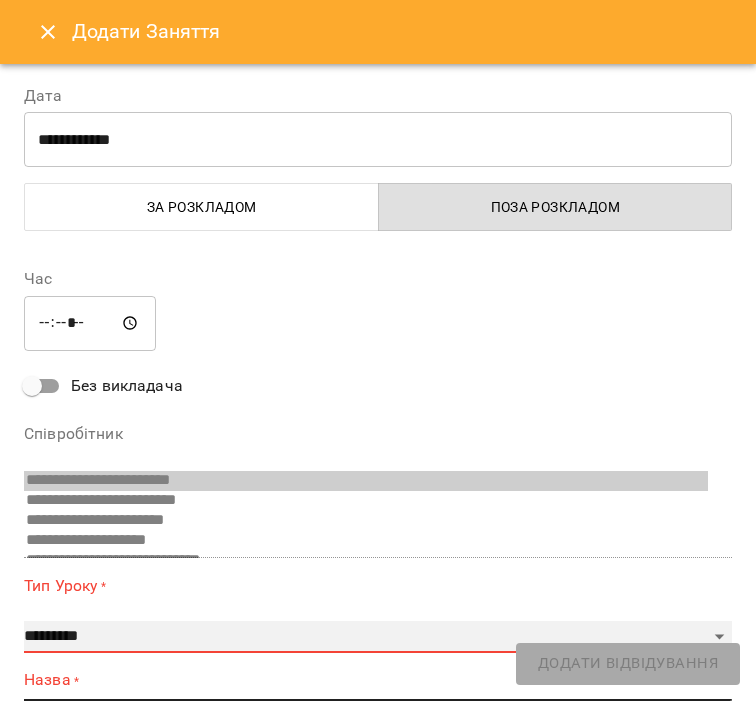click on "**********" at bounding box center [378, 637] 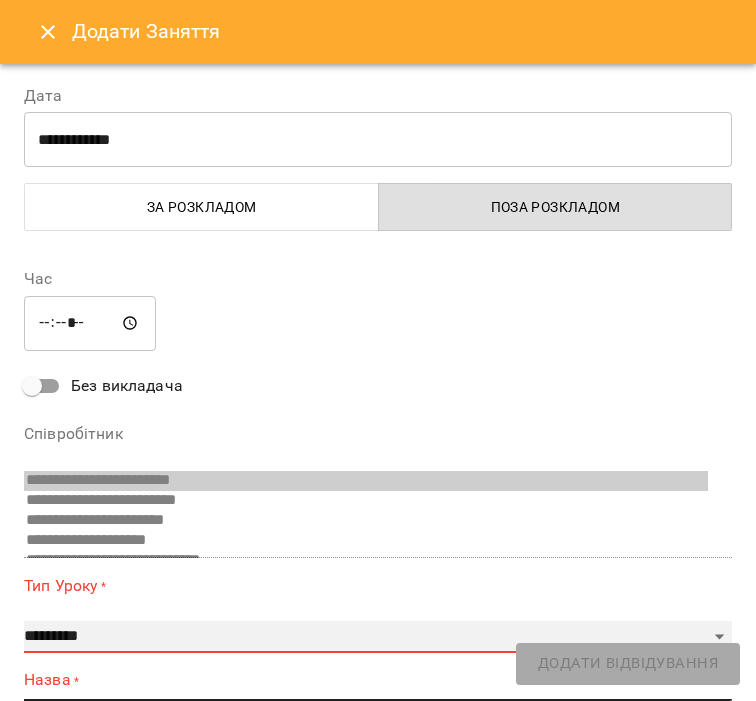 select on "**********" 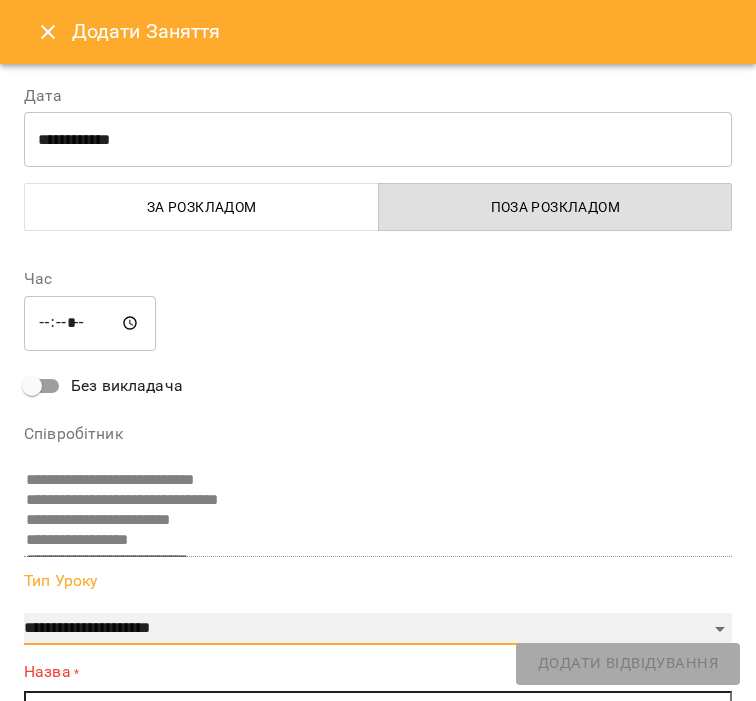 scroll, scrollTop: 140, scrollLeft: 0, axis: vertical 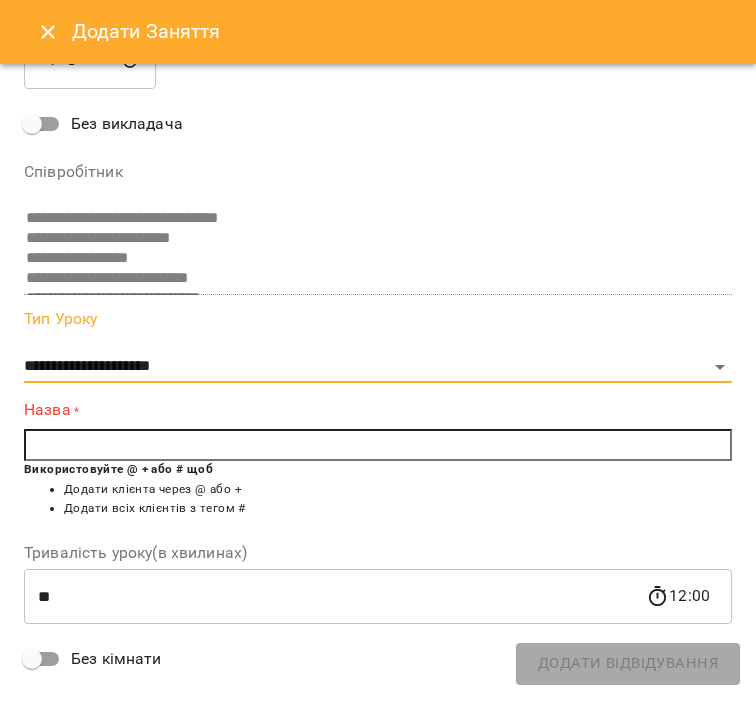click at bounding box center [378, 445] 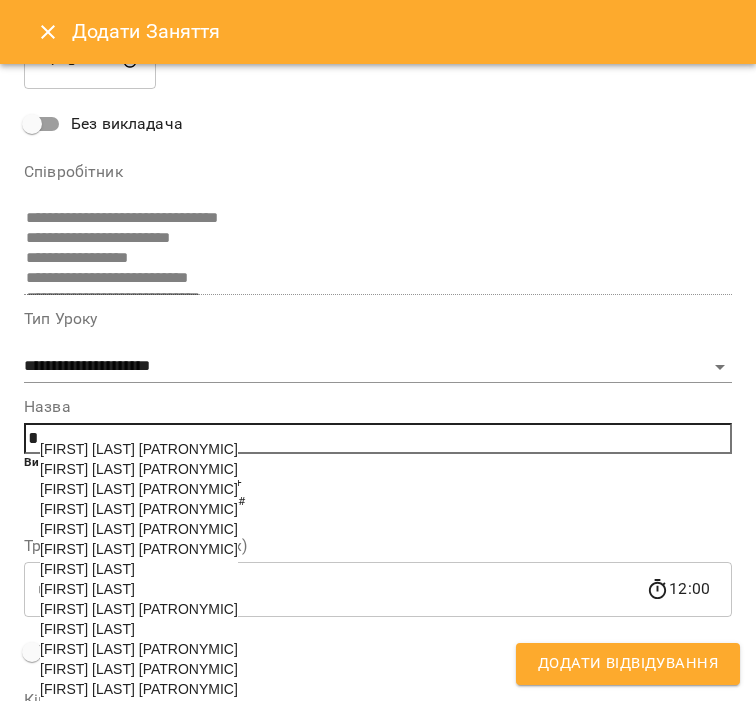 scroll, scrollTop: 394, scrollLeft: 0, axis: vertical 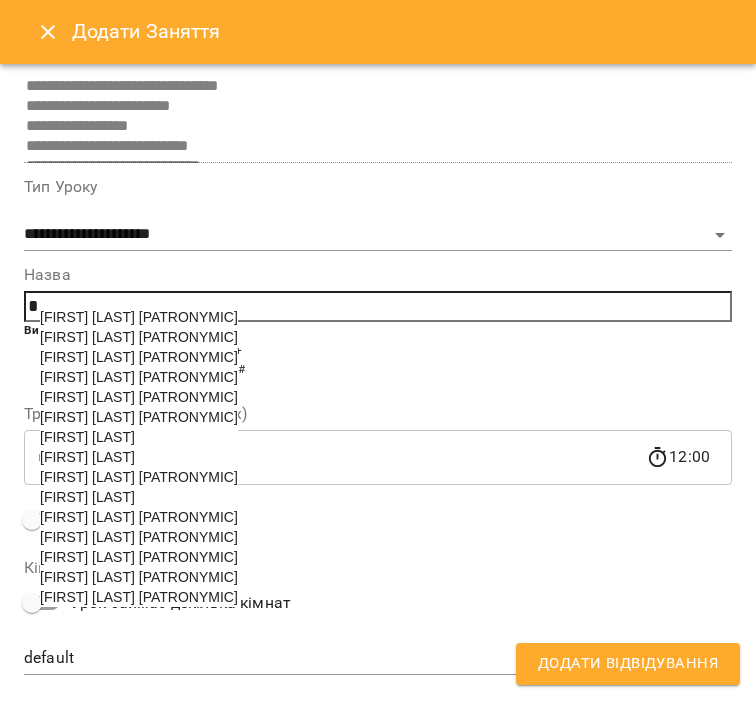 click on "[FIRST] [LAST] [PATRONYMIC]" at bounding box center (139, 317) 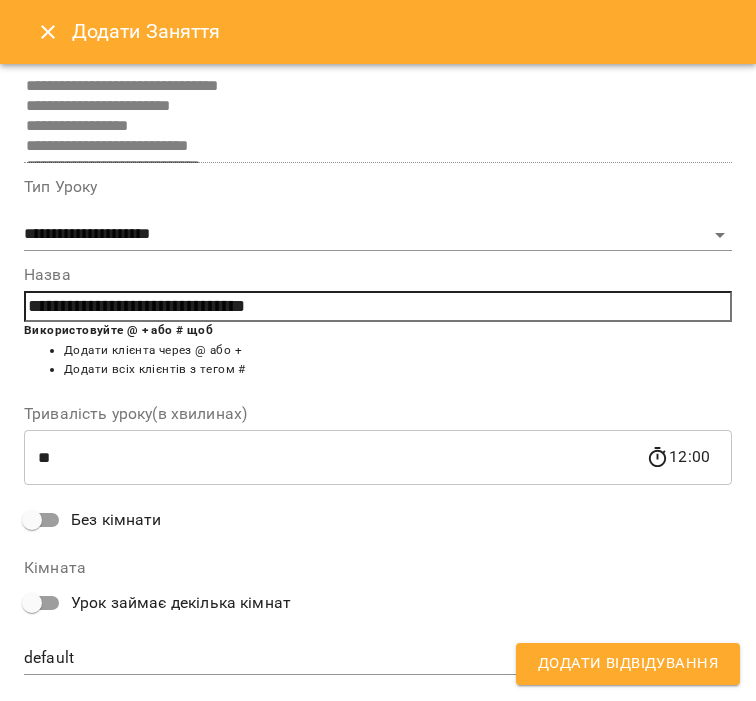 click on "Додати Відвідування" at bounding box center [628, 664] 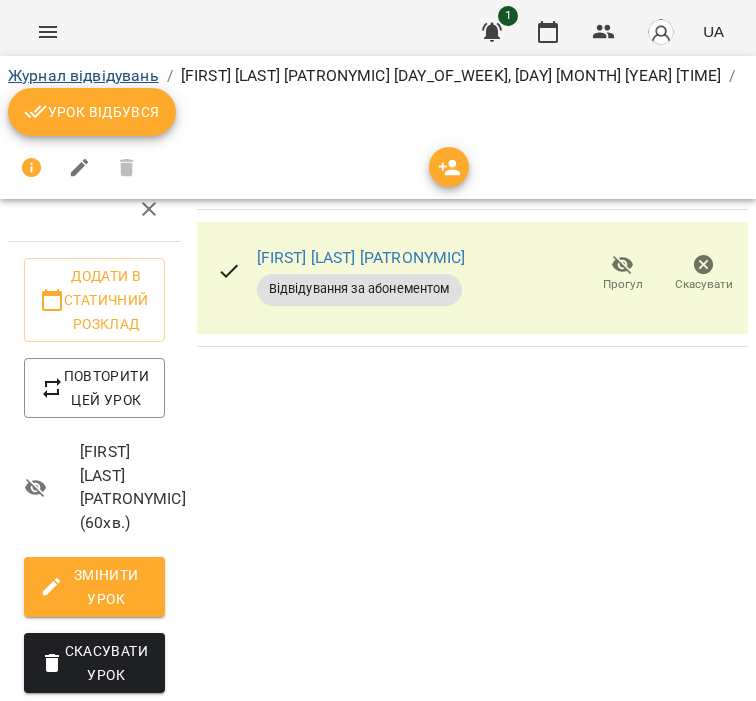 click on "Журнал відвідувань" at bounding box center (83, 75) 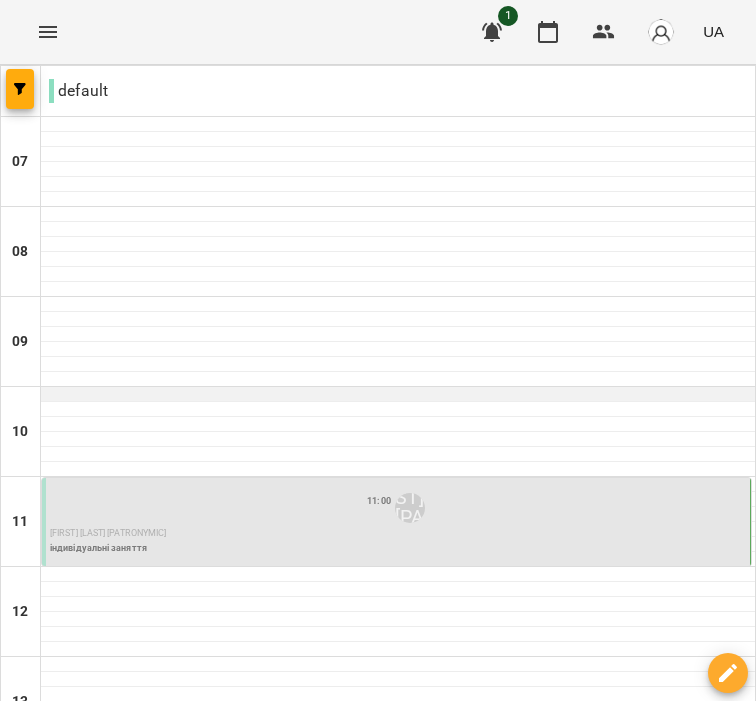 scroll, scrollTop: 302, scrollLeft: 0, axis: vertical 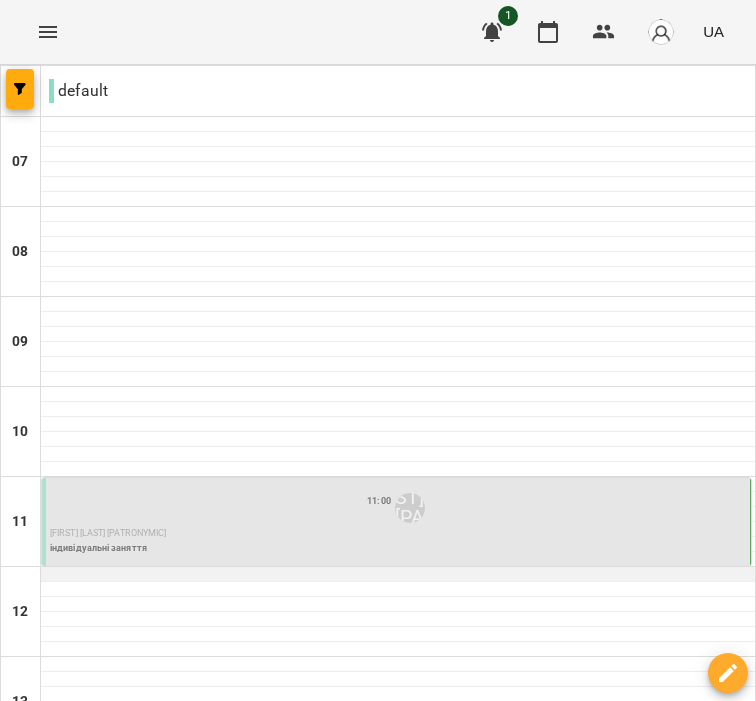 click at bounding box center [398, 574] 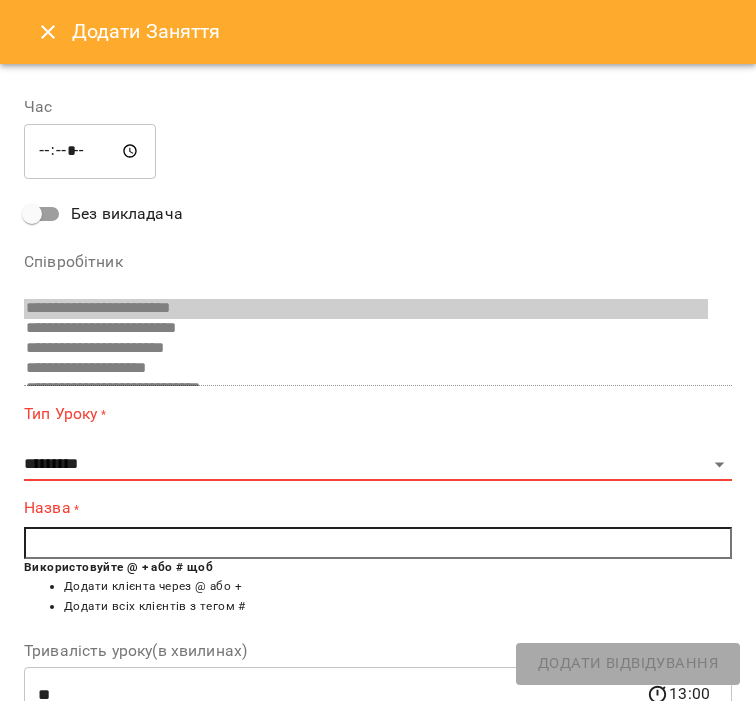 scroll, scrollTop: 175, scrollLeft: 0, axis: vertical 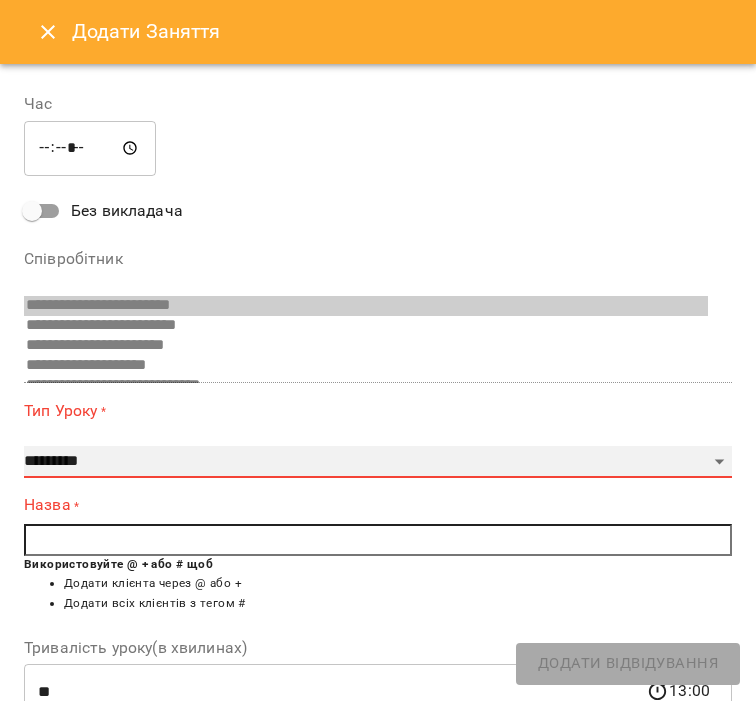 select on "**********" 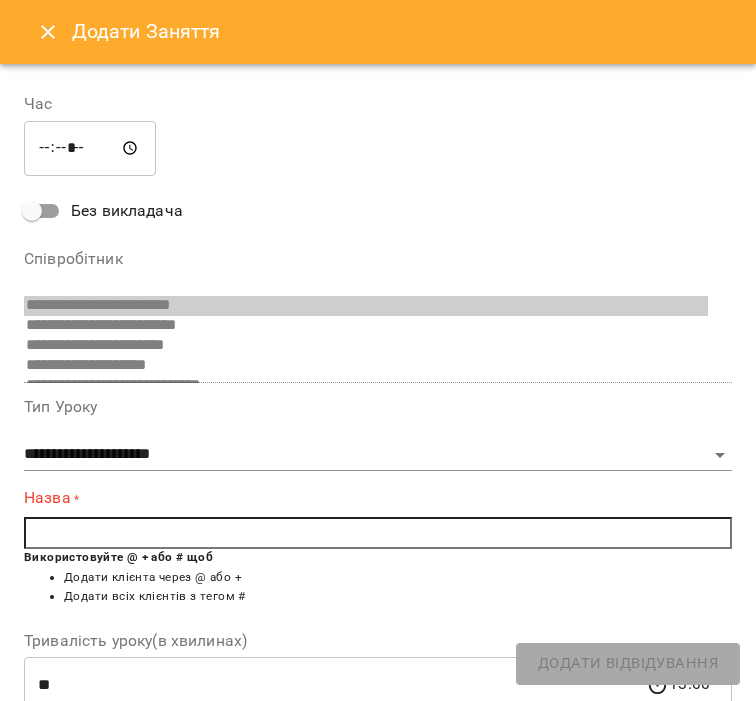 click at bounding box center [378, 533] 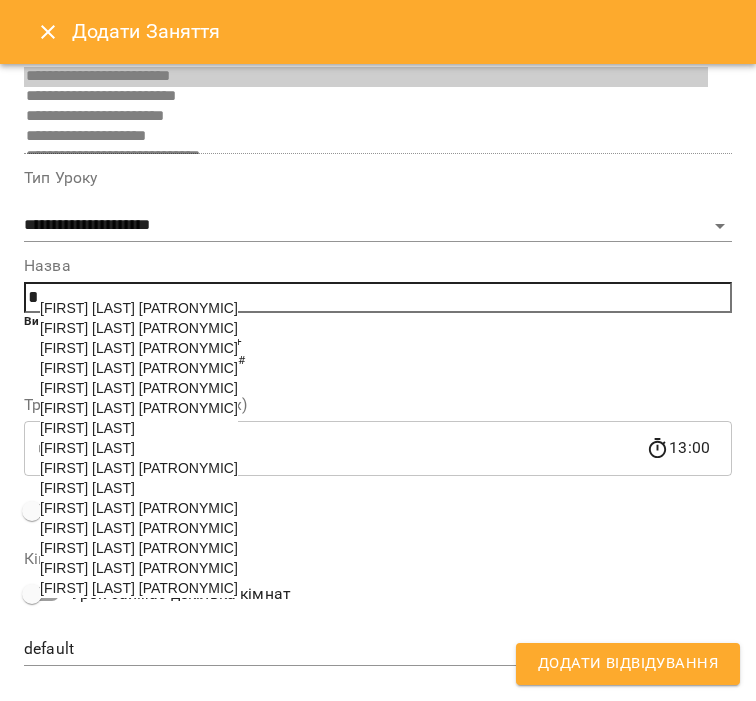 scroll, scrollTop: 418, scrollLeft: 0, axis: vertical 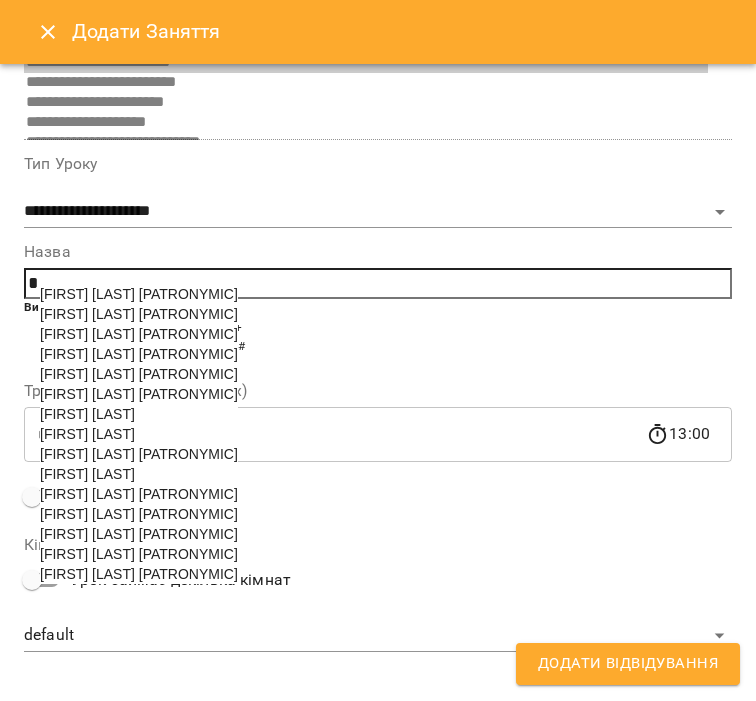 click on "[FIRST] [LAST] [PATRONYMIC]" at bounding box center [139, 394] 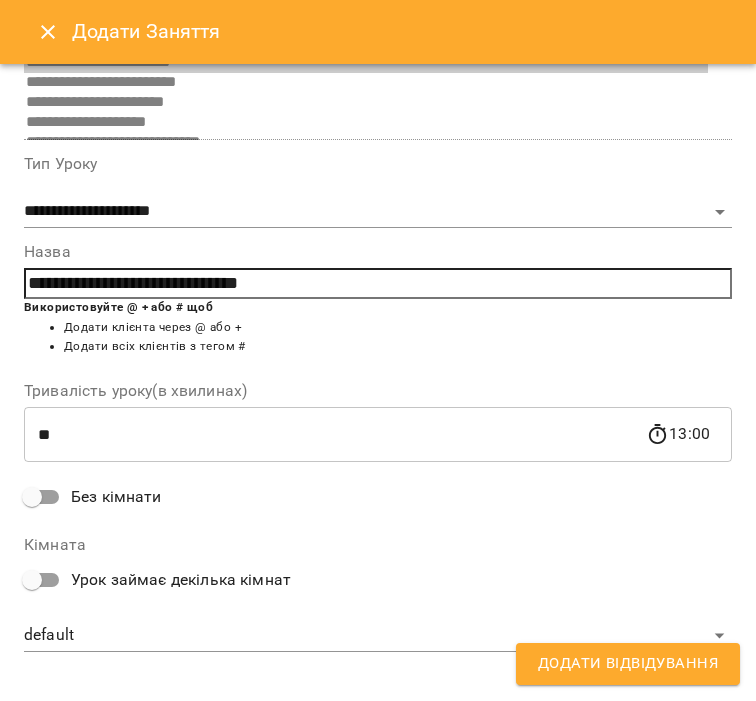 click on "Додати Відвідування" at bounding box center (628, 664) 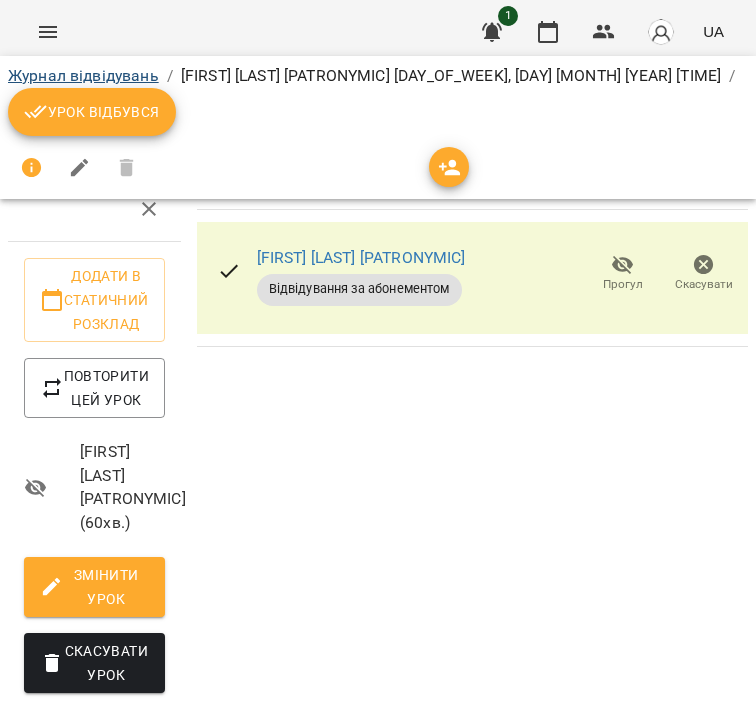 click on "Журнал відвідувань" at bounding box center (83, 75) 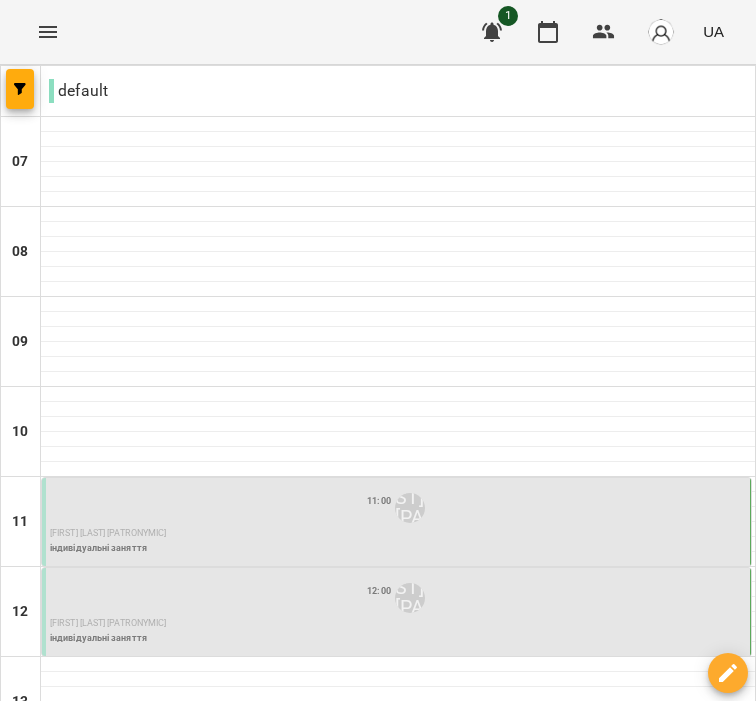 scroll, scrollTop: 710, scrollLeft: 0, axis: vertical 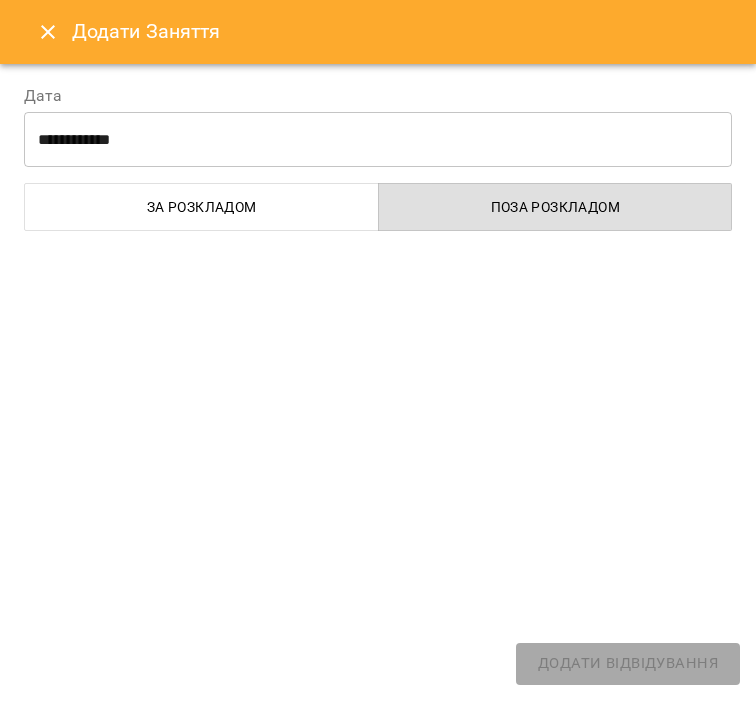 select on "**********" 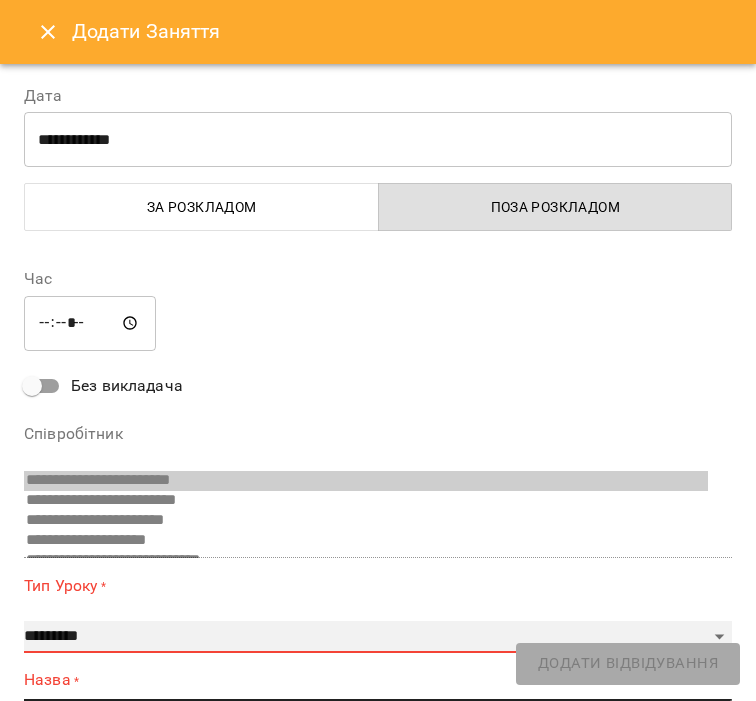 select on "**********" 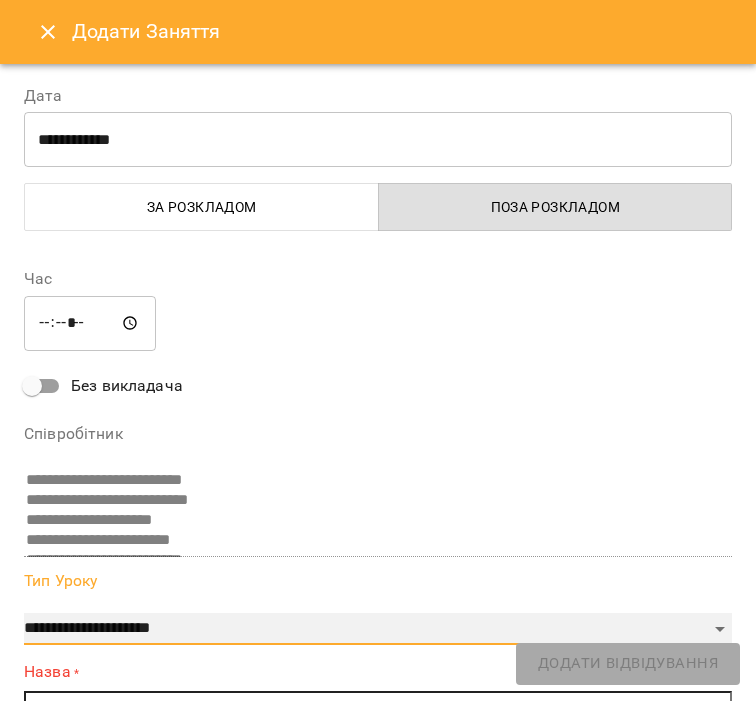 scroll, scrollTop: 260, scrollLeft: 0, axis: vertical 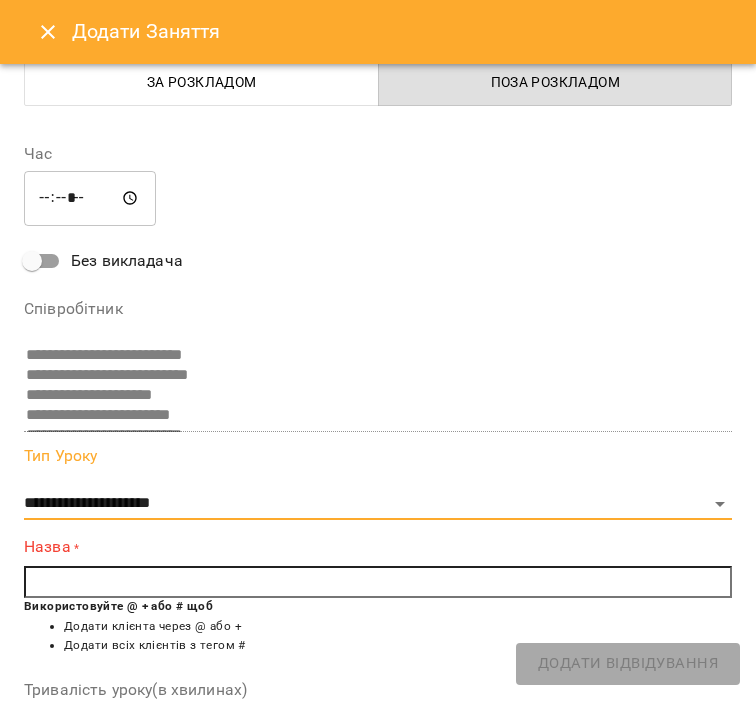 click at bounding box center (378, 582) 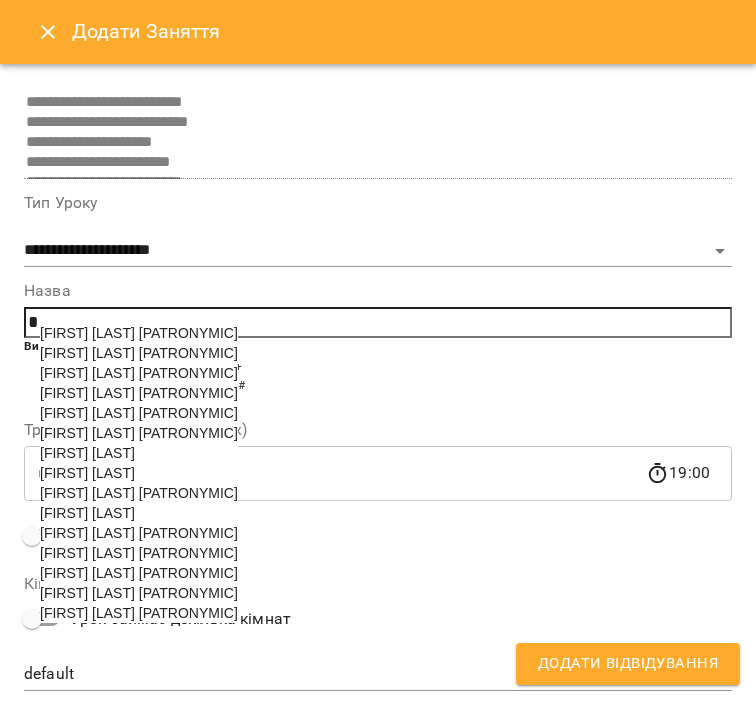 scroll, scrollTop: 374, scrollLeft: 0, axis: vertical 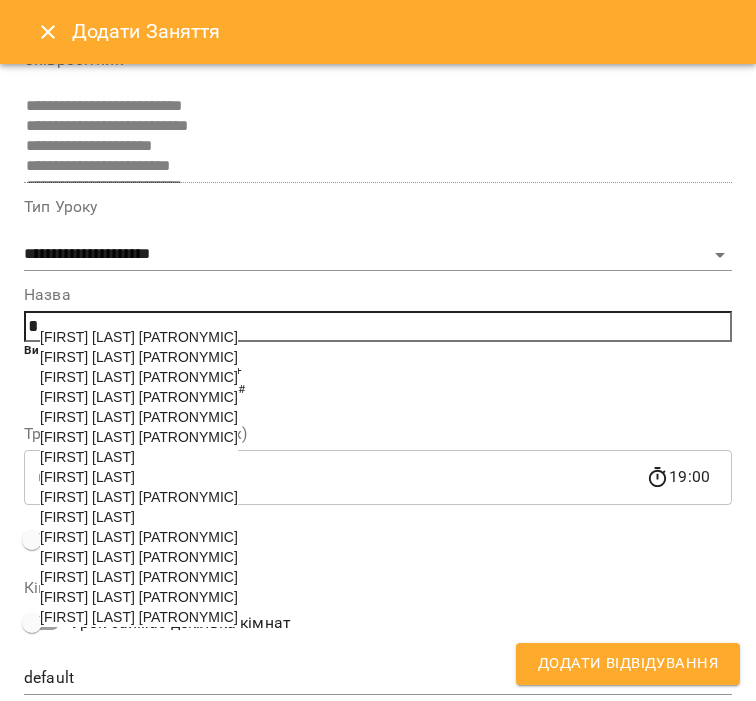 click on "[FIRST] [LAST] [PATRONYMIC]" at bounding box center (139, 577) 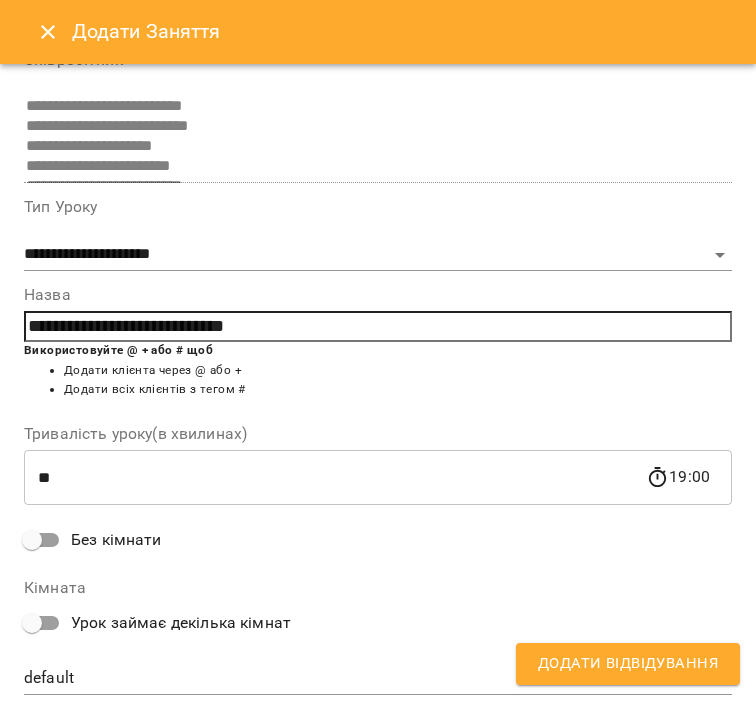 click on "Додати Відвідування" at bounding box center (628, 664) 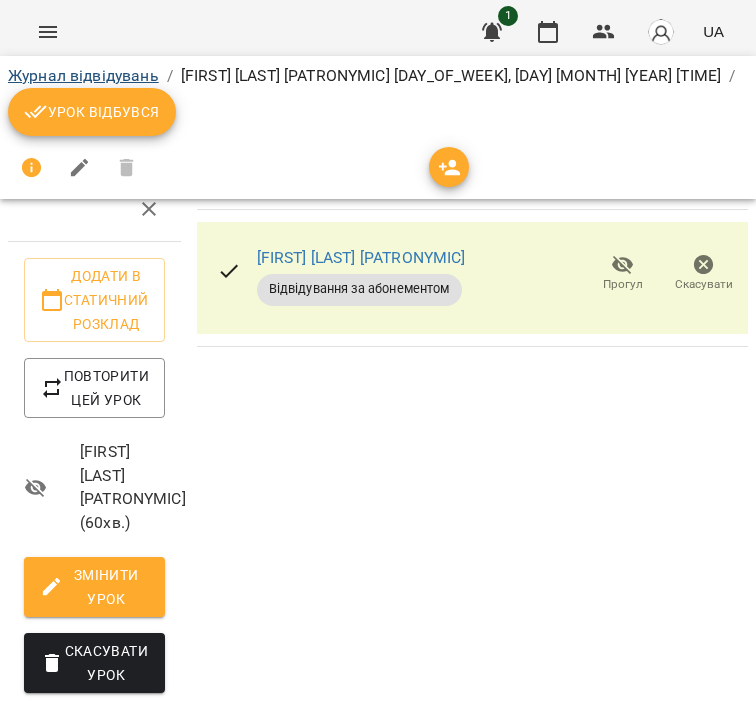 click on "Журнал відвідувань" at bounding box center [83, 75] 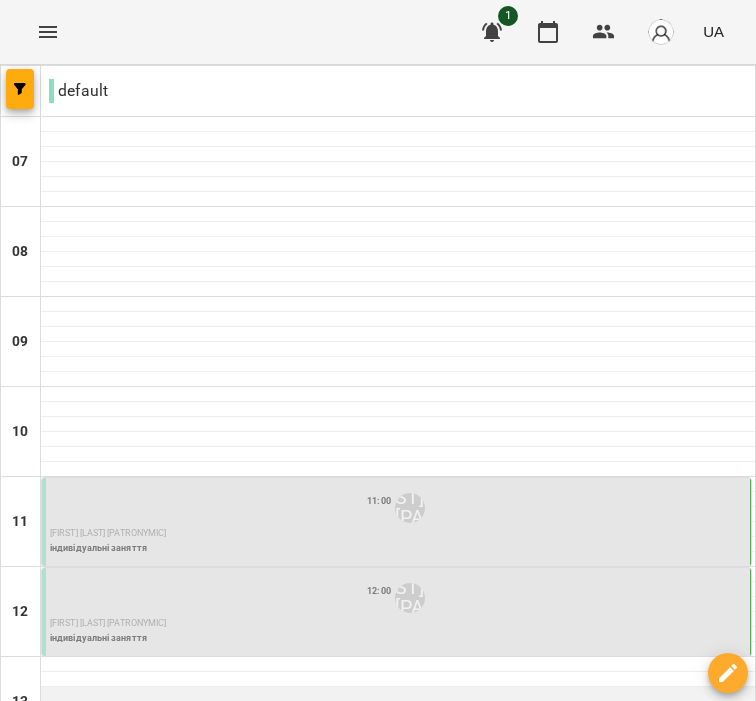 scroll, scrollTop: 896, scrollLeft: 0, axis: vertical 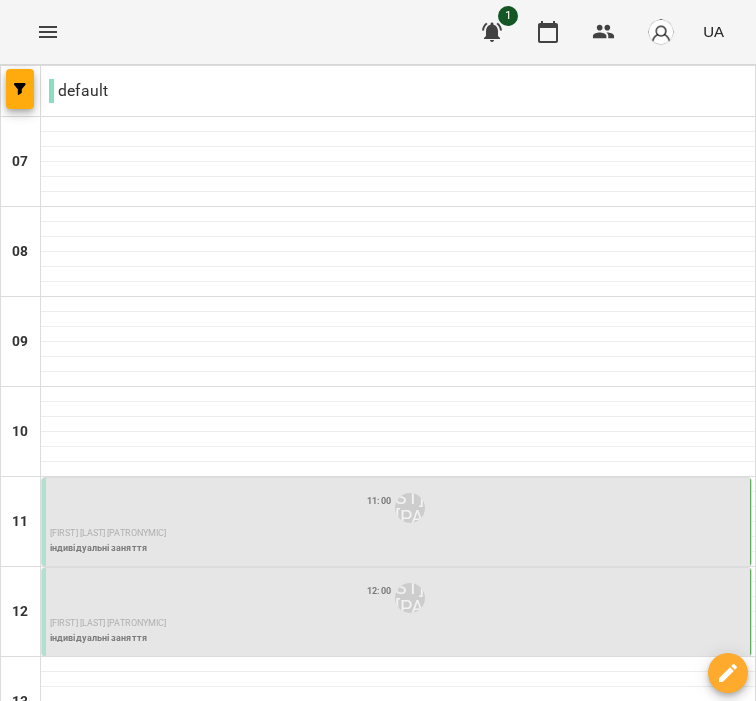 click at bounding box center (398, 1204) 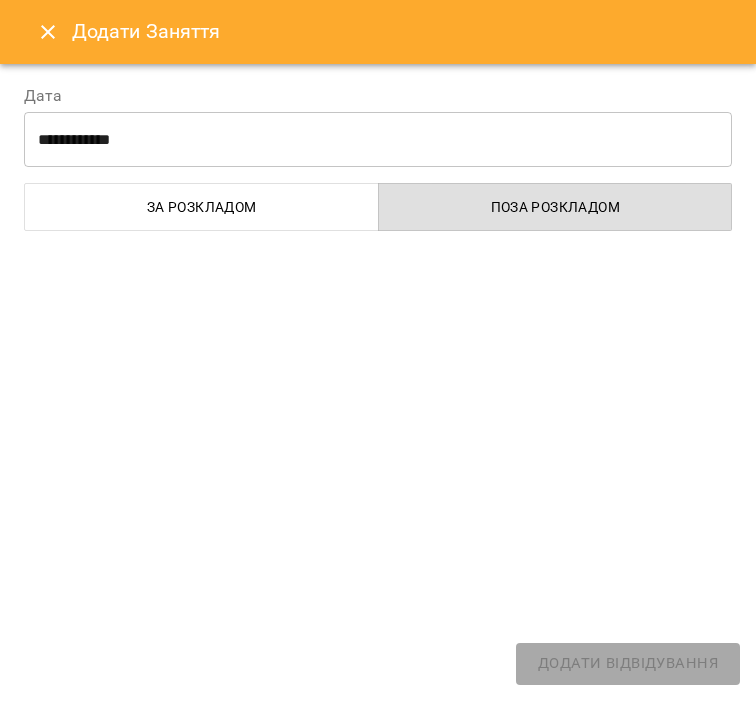 select on "**********" 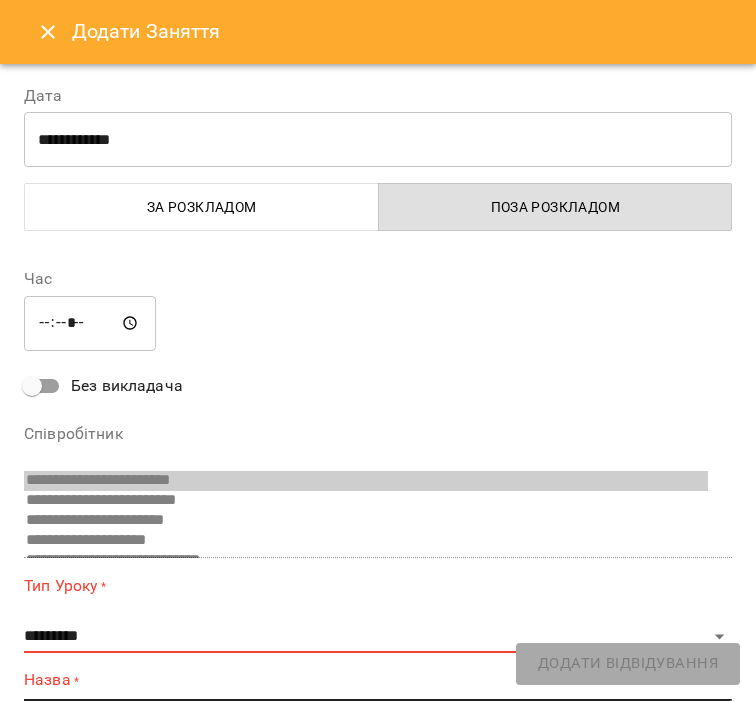 scroll, scrollTop: 125, scrollLeft: 0, axis: vertical 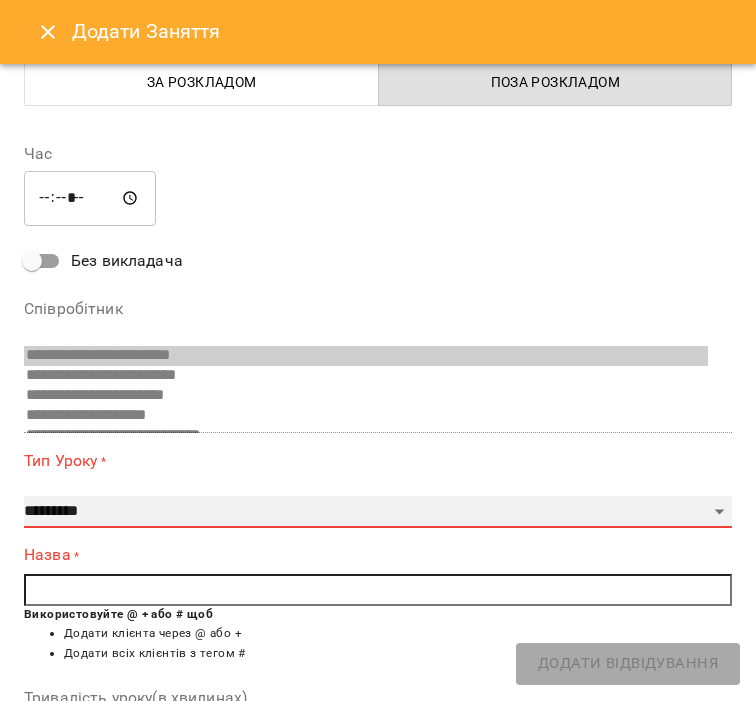 select on "**********" 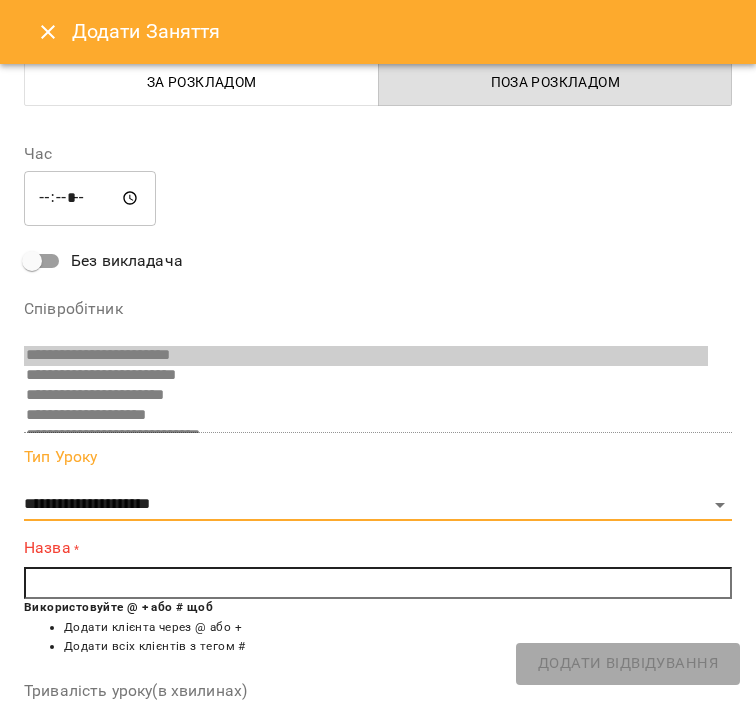 click at bounding box center [378, 583] 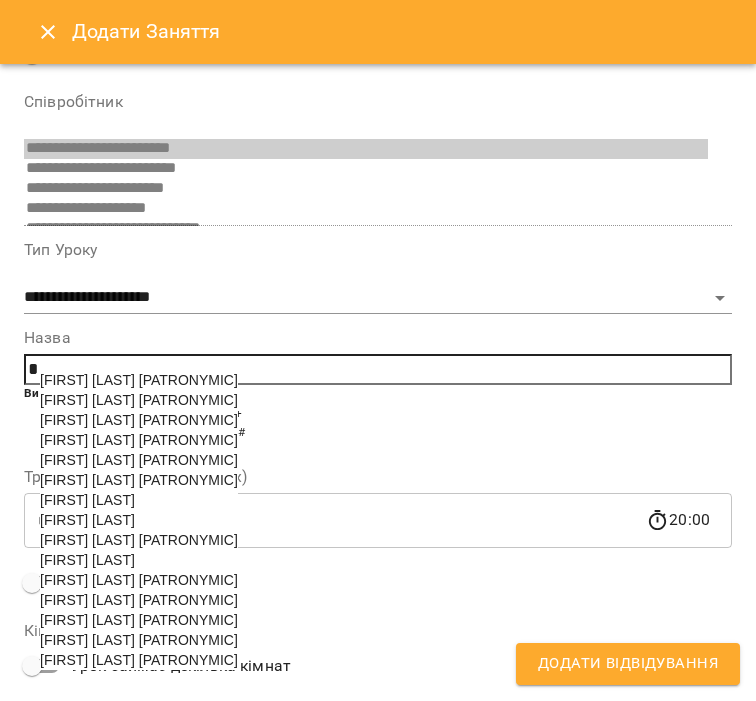 scroll, scrollTop: 414, scrollLeft: 0, axis: vertical 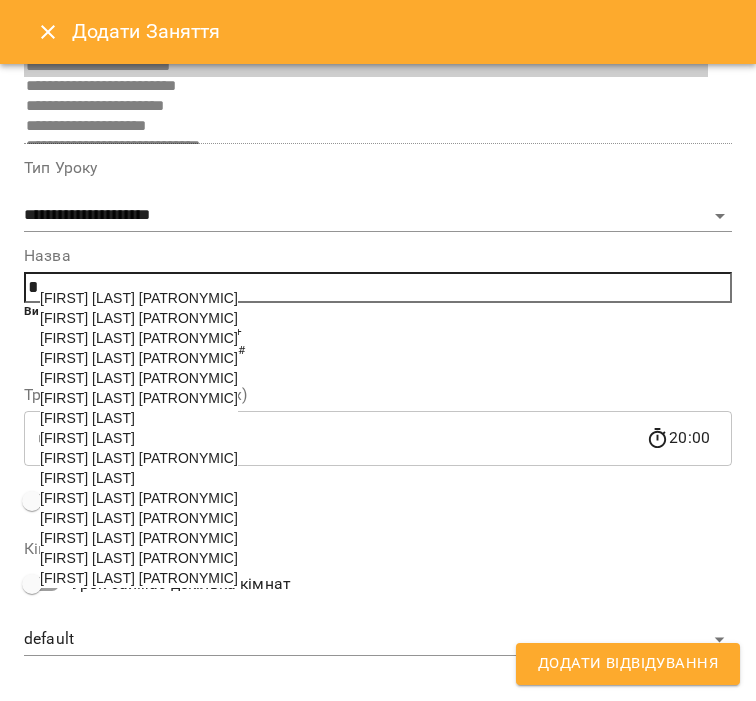 click on "[FIRST] [LAST] [PATRONYMIC]" at bounding box center (139, 338) 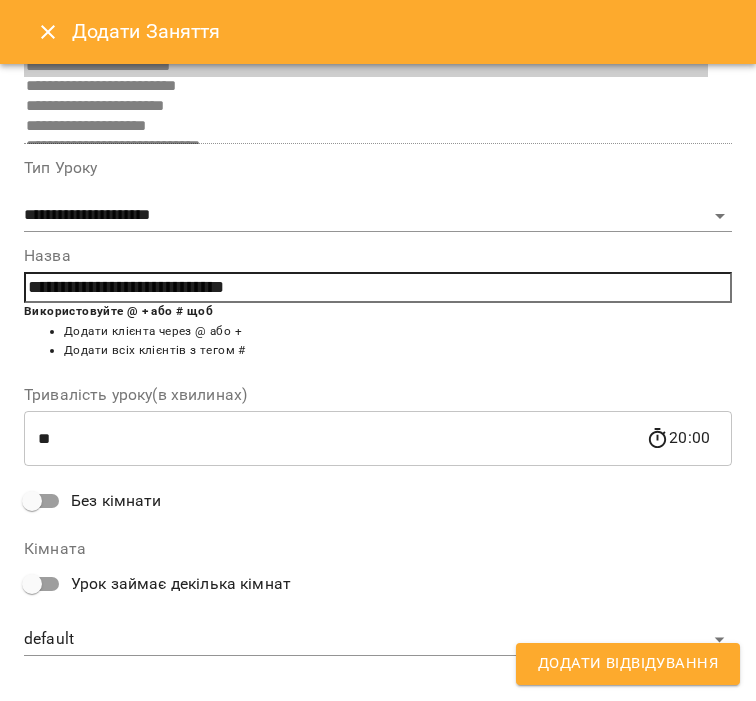 click on "Додати Відвідування" at bounding box center (628, 664) 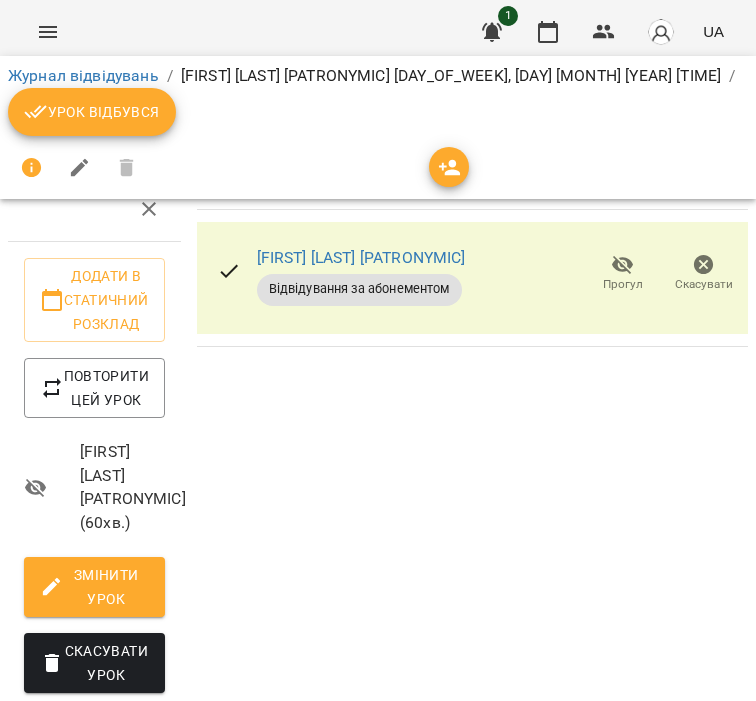 click on "Журнал відвідувань / [FIRST] [LAST]     [DAY_OF_WEEK], [DAY] [MONTH] [YEAR] [TIME] / Урок відбувся" at bounding box center (378, 100) 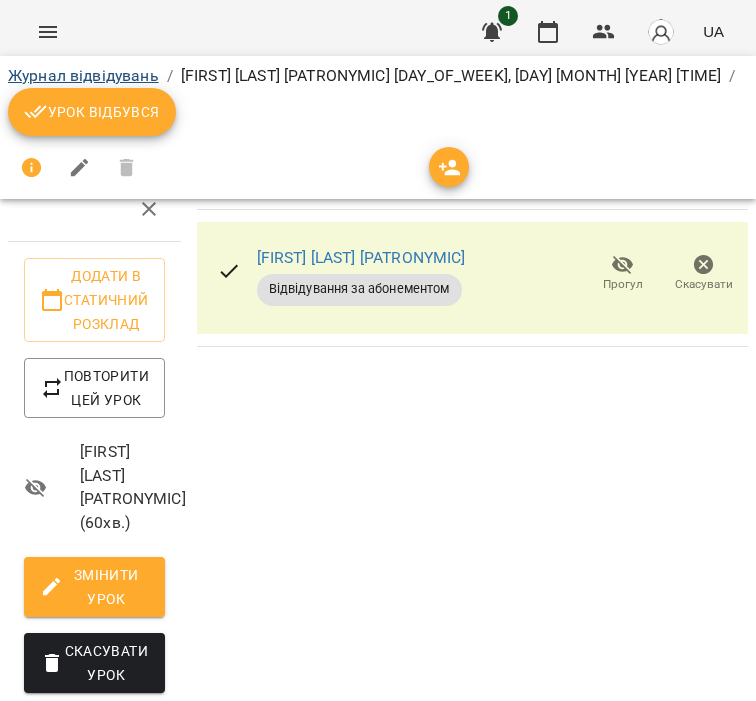 click on "Журнал відвідувань" at bounding box center (83, 75) 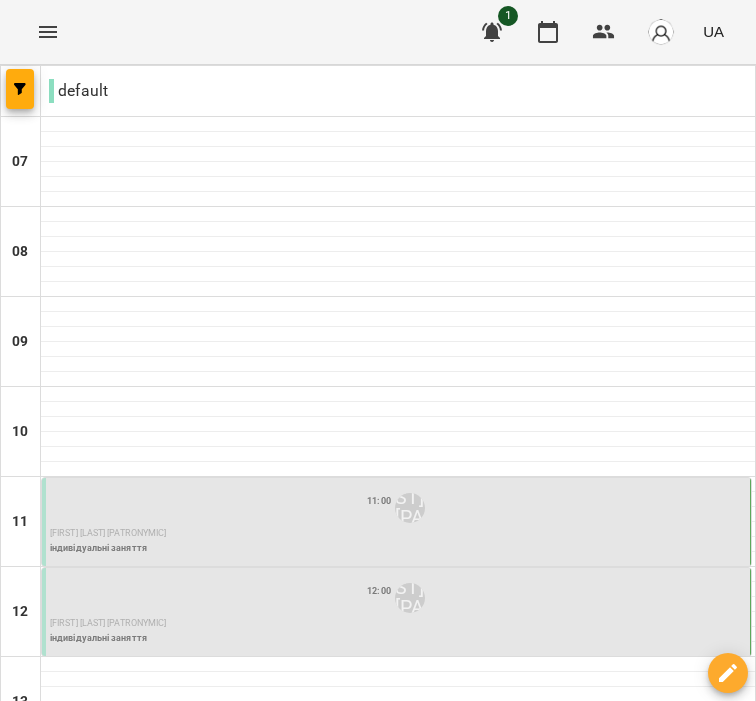 scroll, scrollTop: 948, scrollLeft: 0, axis: vertical 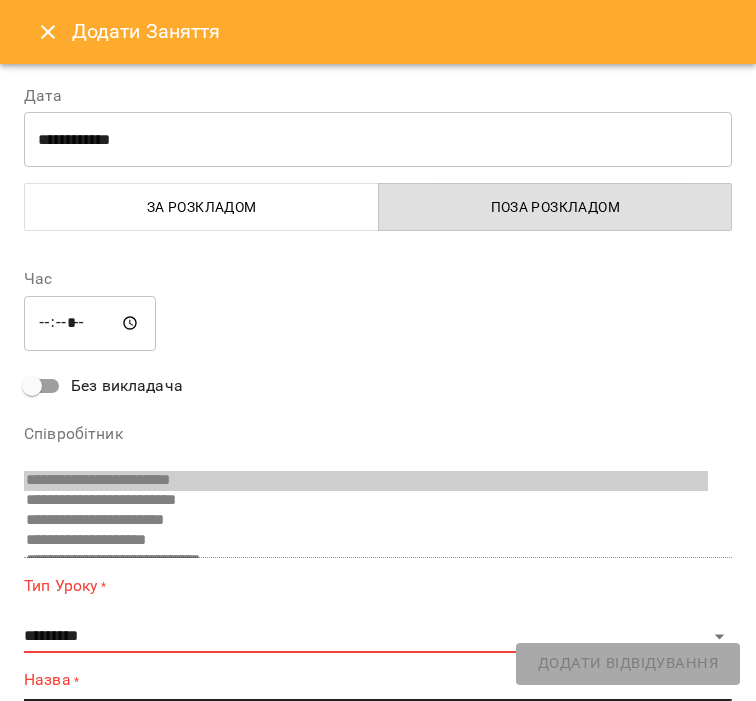 click on "**********" at bounding box center [378, 613] 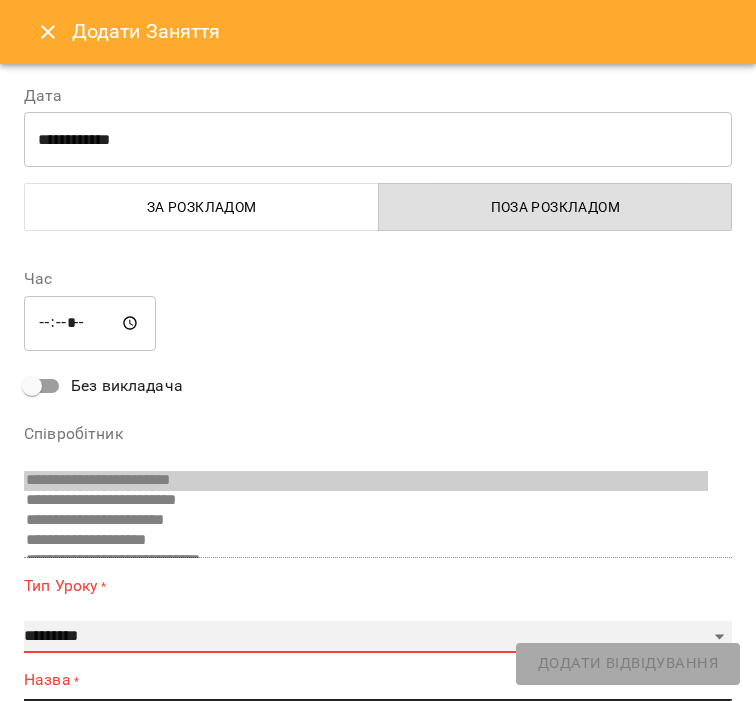 select on "**********" 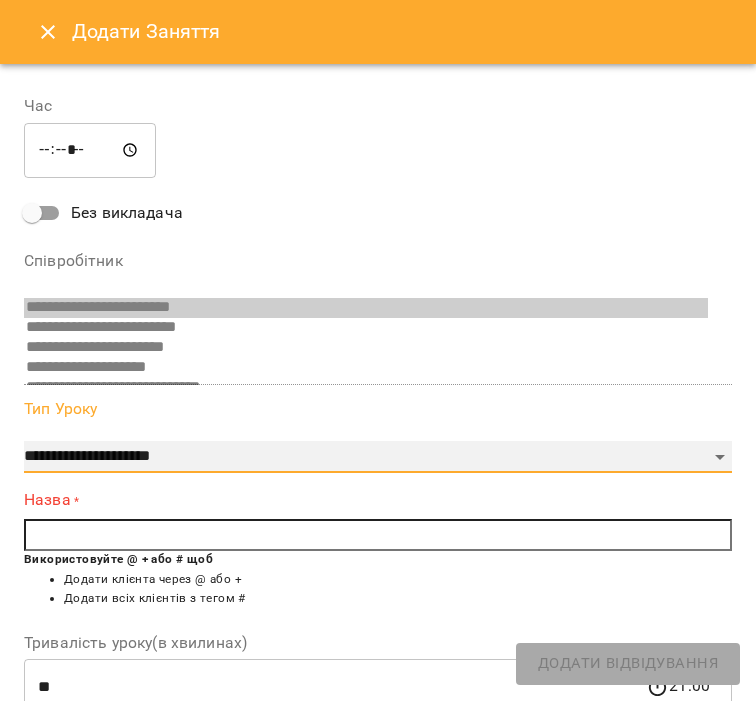 scroll, scrollTop: 184, scrollLeft: 0, axis: vertical 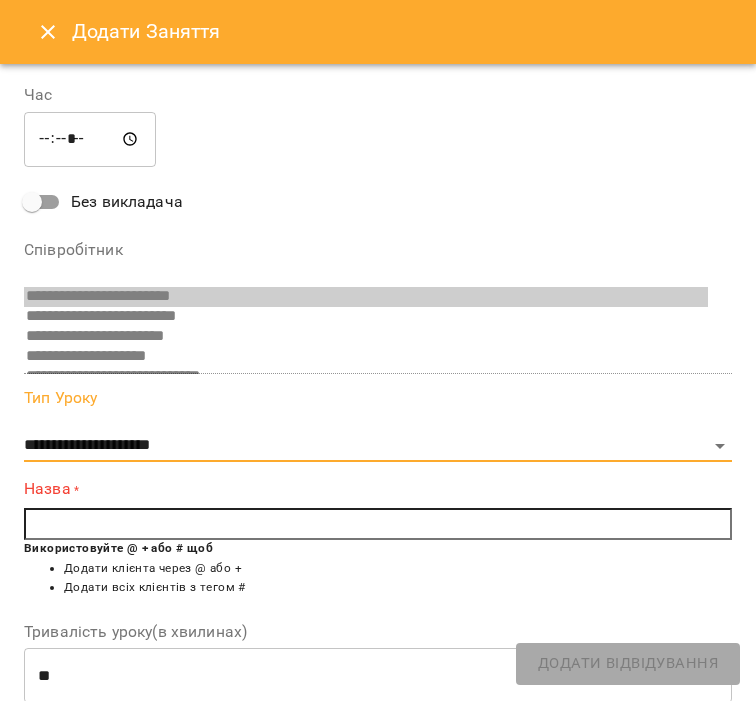 click at bounding box center [378, 524] 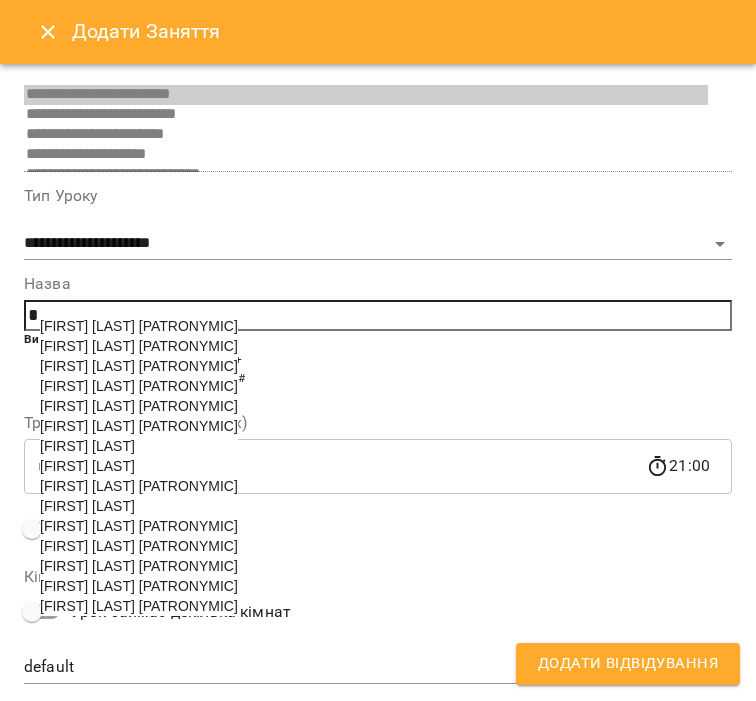 scroll, scrollTop: 397, scrollLeft: 0, axis: vertical 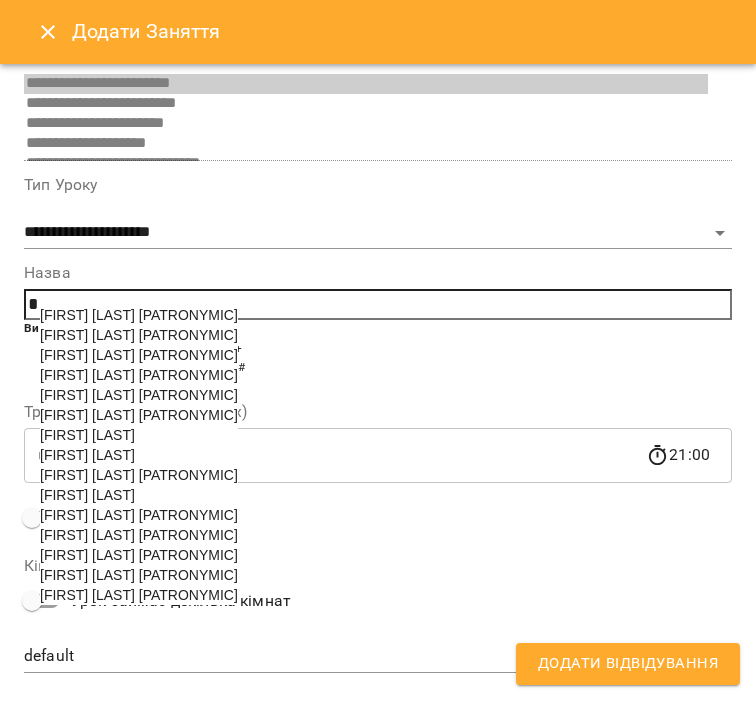 click on "[FIRST] [LAST]" at bounding box center [87, 455] 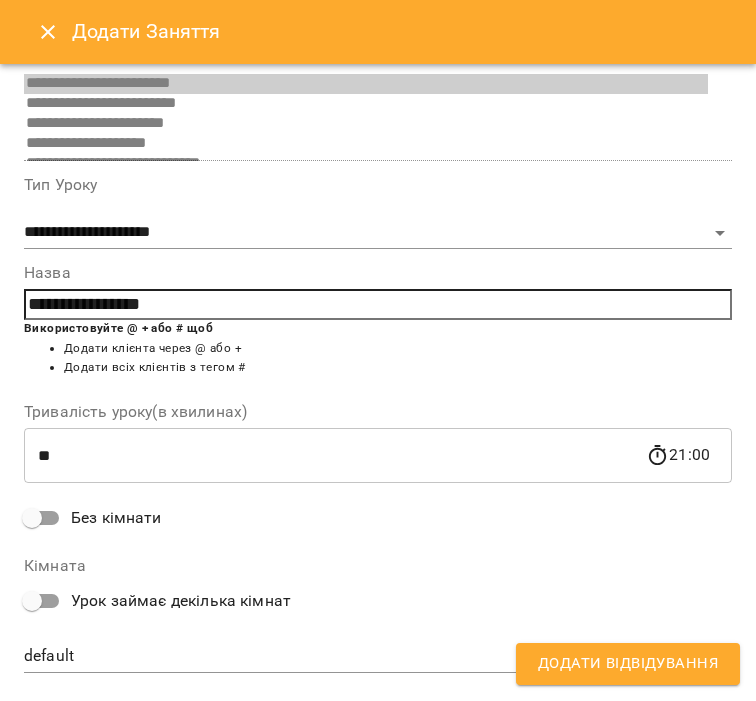 click on "Додати Відвідування" at bounding box center (628, 664) 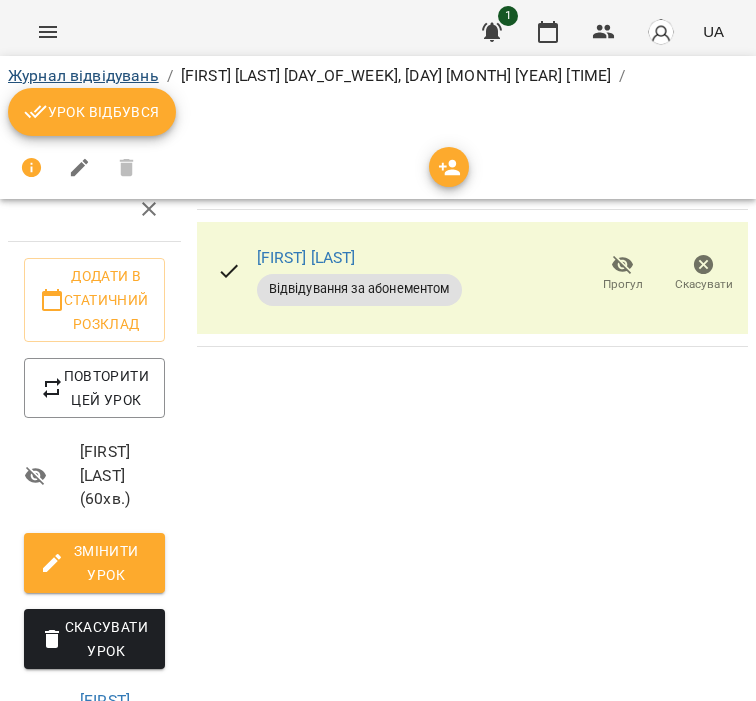 click on "Журнал відвідувань" at bounding box center [83, 75] 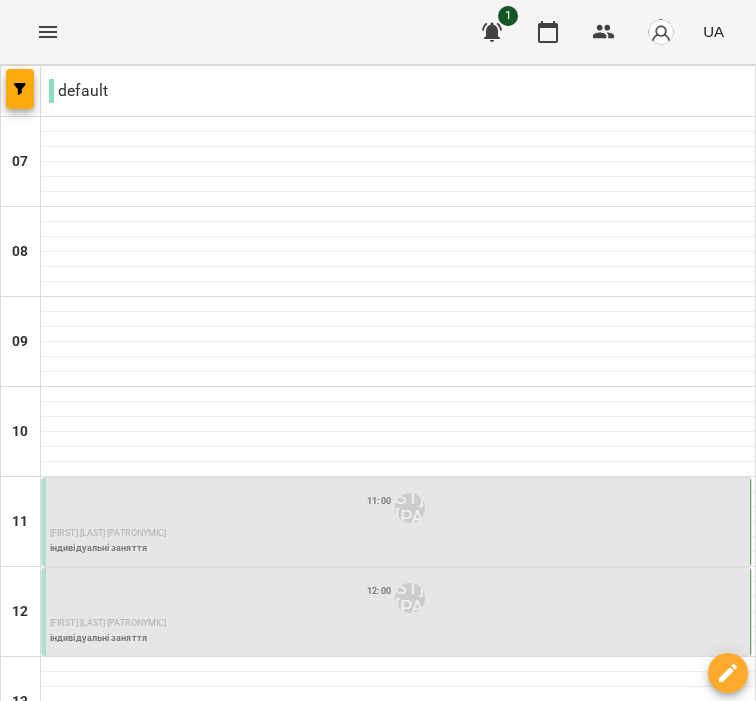 scroll, scrollTop: 967, scrollLeft: 0, axis: vertical 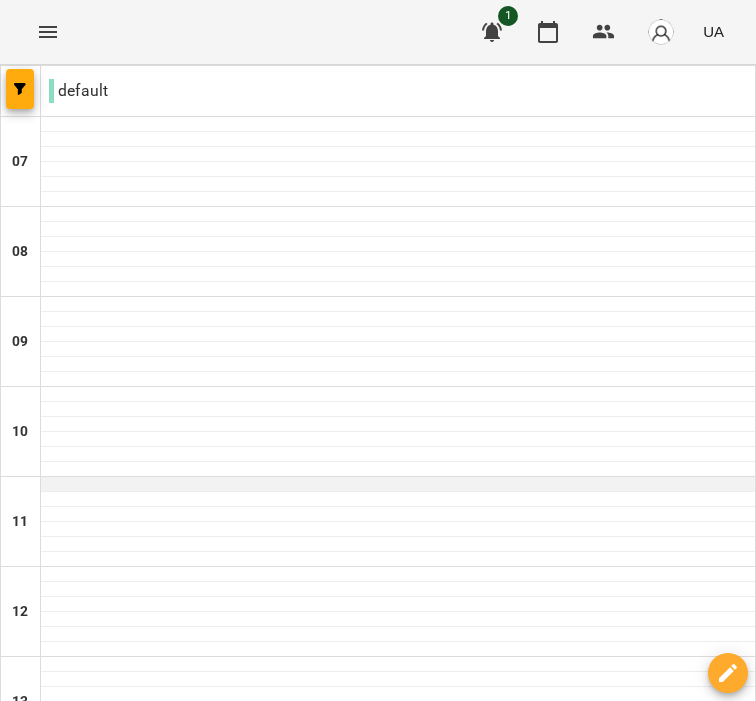 click at bounding box center (398, 484) 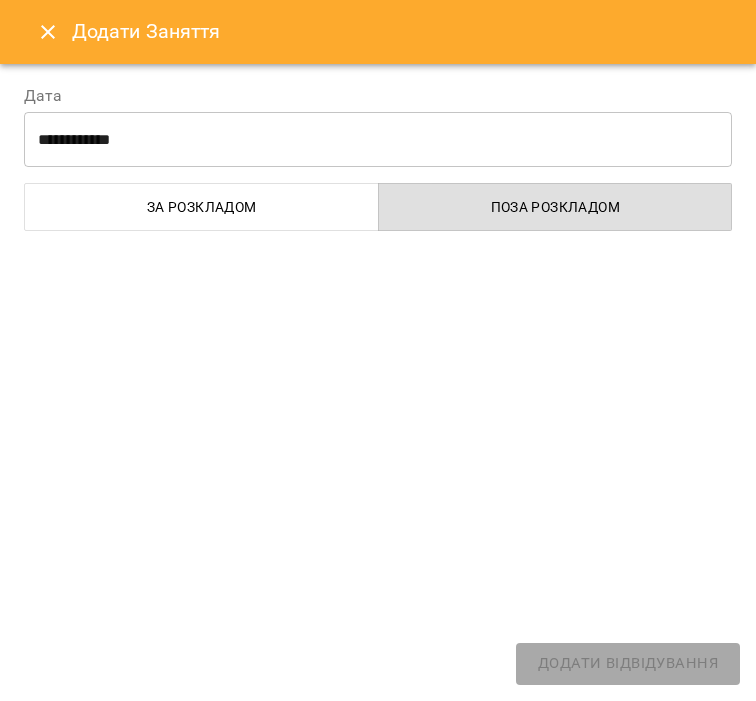 select on "**********" 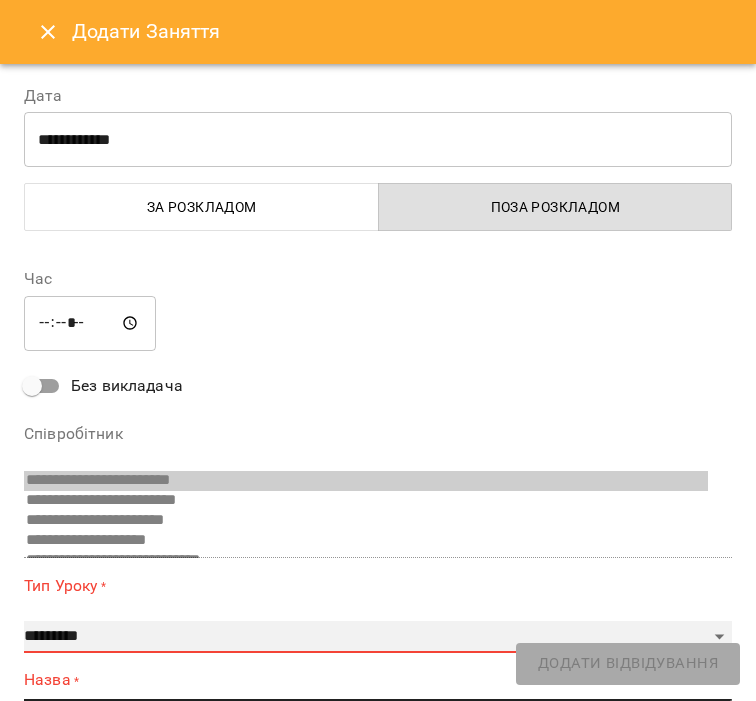 select on "**********" 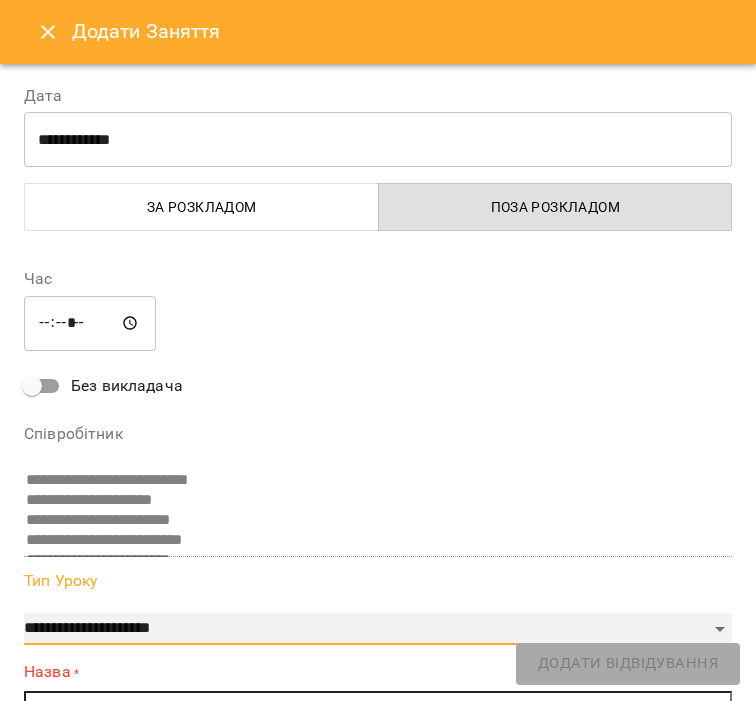 scroll, scrollTop: 280, scrollLeft: 0, axis: vertical 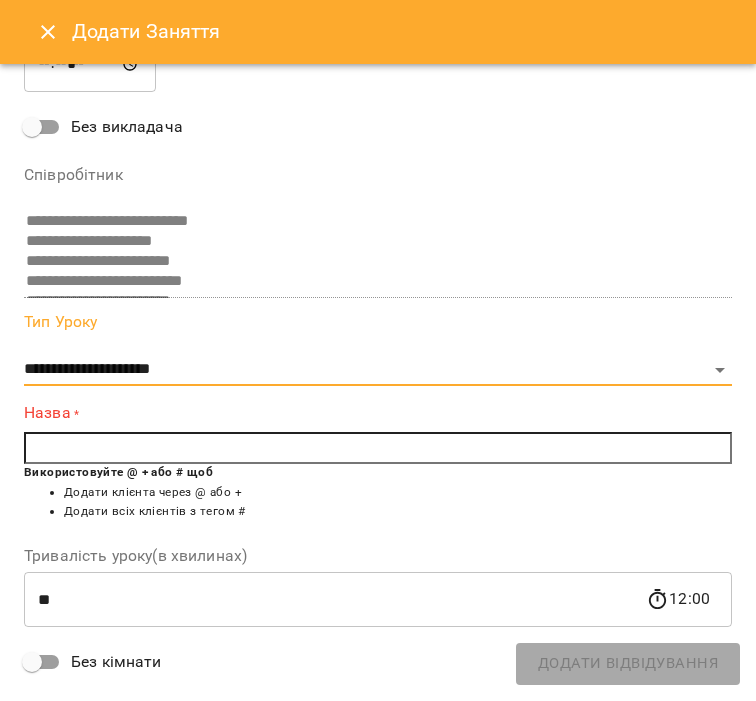 click at bounding box center (378, 448) 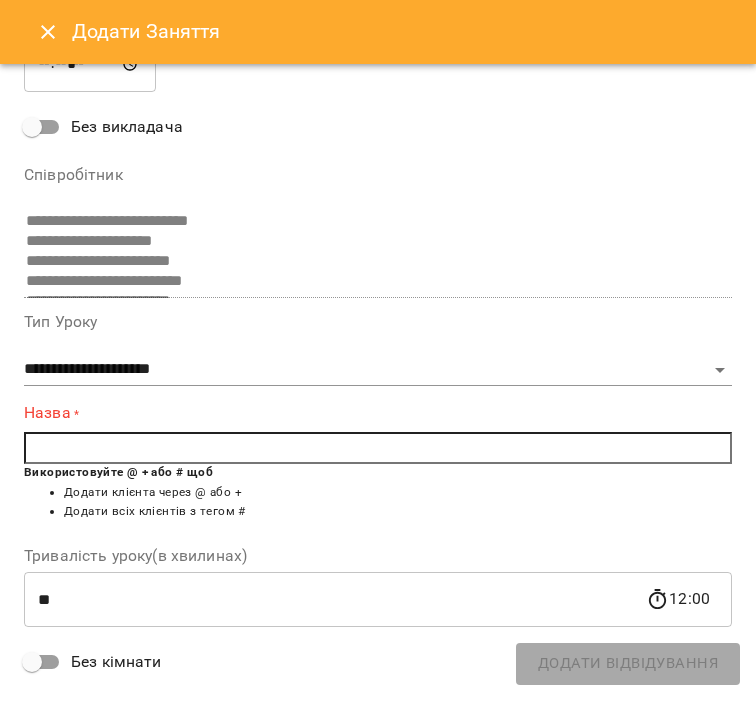 click at bounding box center (378, 448) 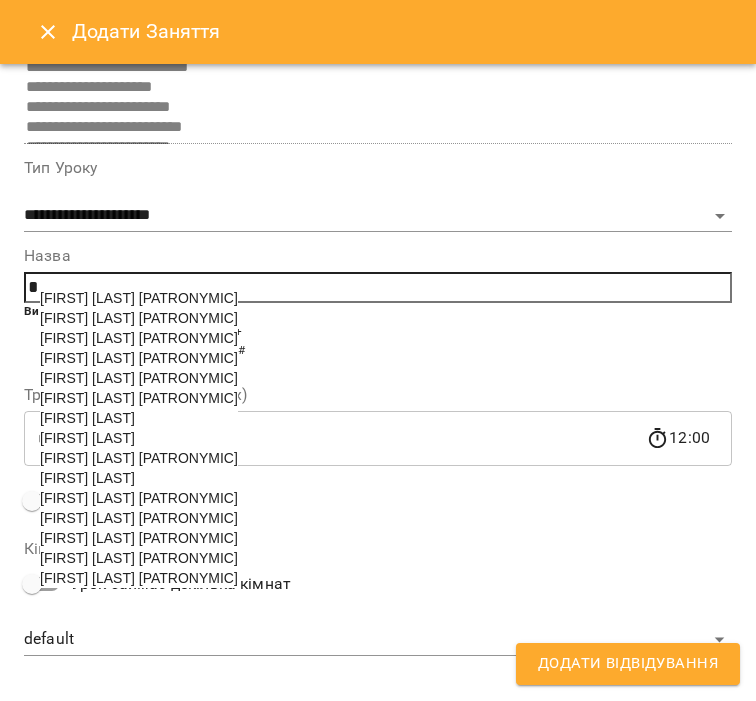 scroll, scrollTop: 417, scrollLeft: 0, axis: vertical 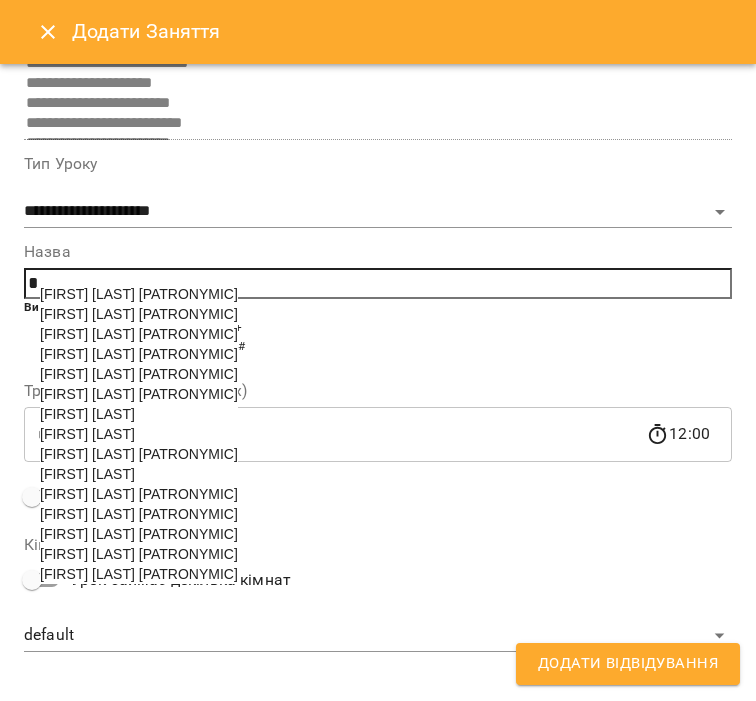 click on "[FIRST] [LAST]" at bounding box center [87, 474] 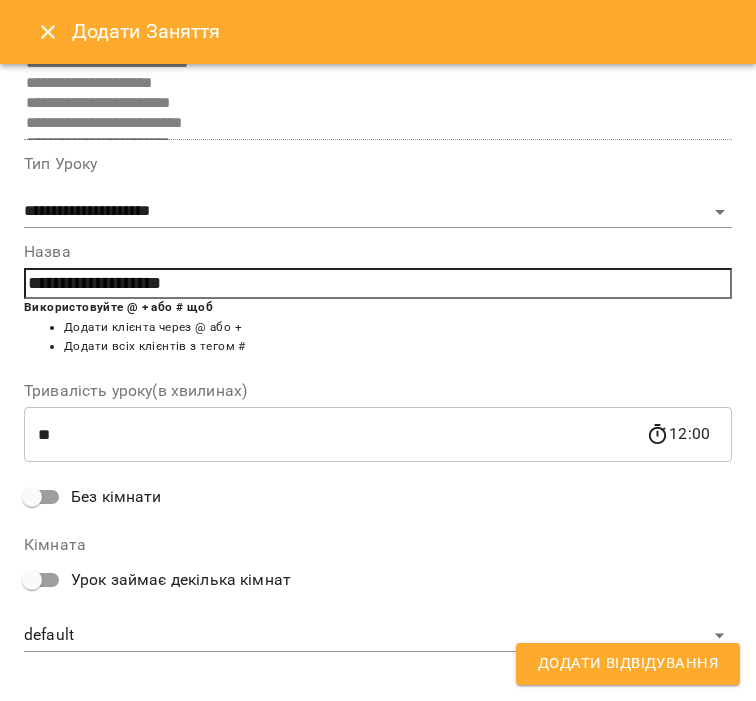click on "Додати Відвідування" at bounding box center [628, 664] 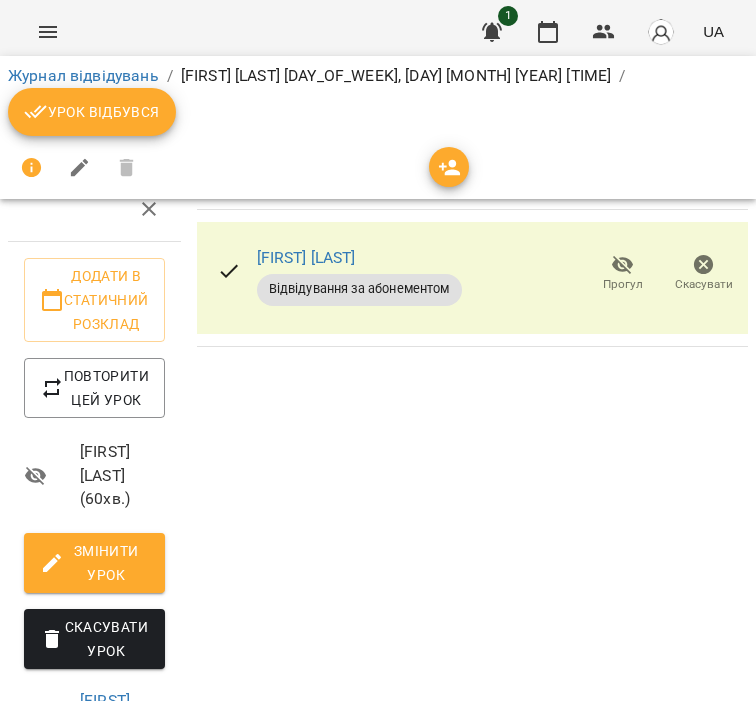 click on "Журнал відвідувань / [FIRST] [LAST]    [DAY_OF_WEEK], [DAY] [MONTH] [YEAR] [TIME] / Урок відбувся" at bounding box center [378, 100] 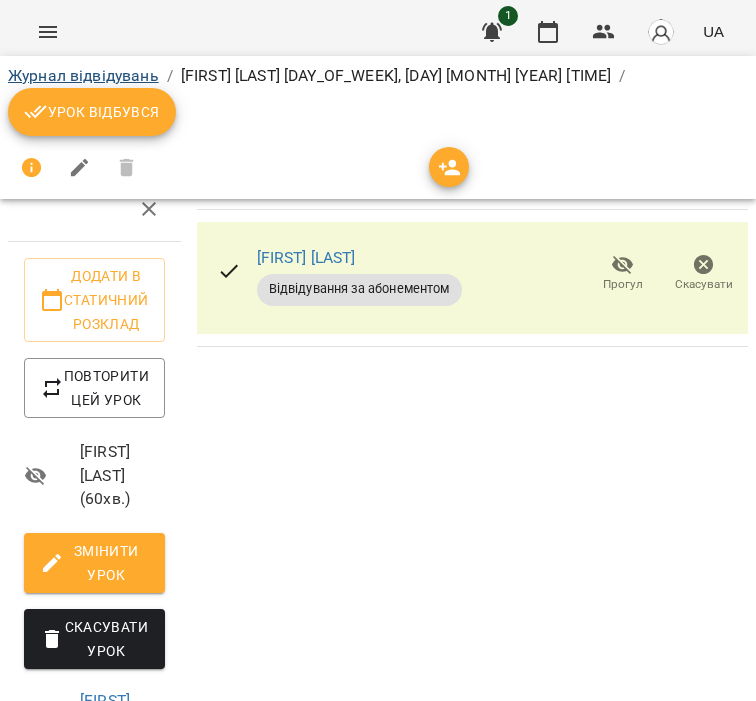 click on "Журнал відвідувань" at bounding box center (83, 75) 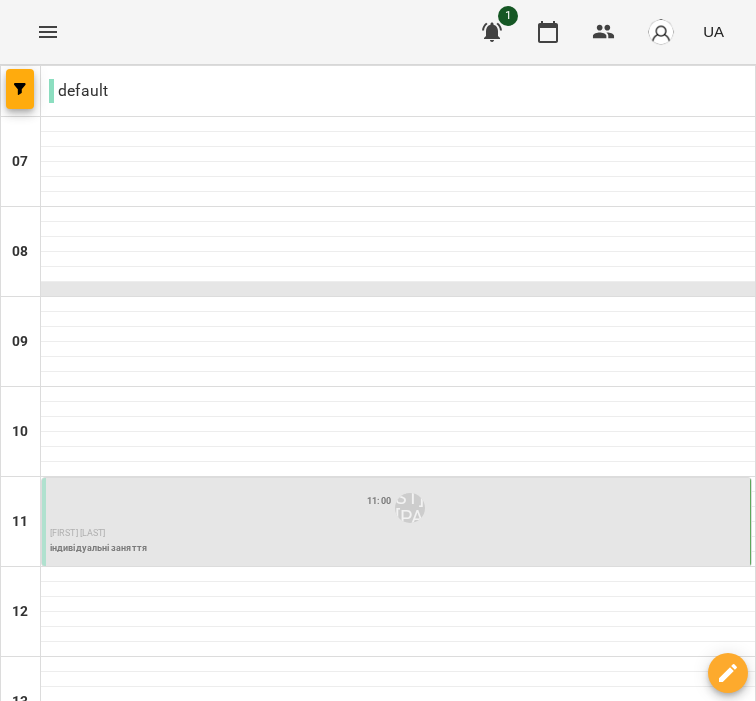 scroll, scrollTop: 496, scrollLeft: 0, axis: vertical 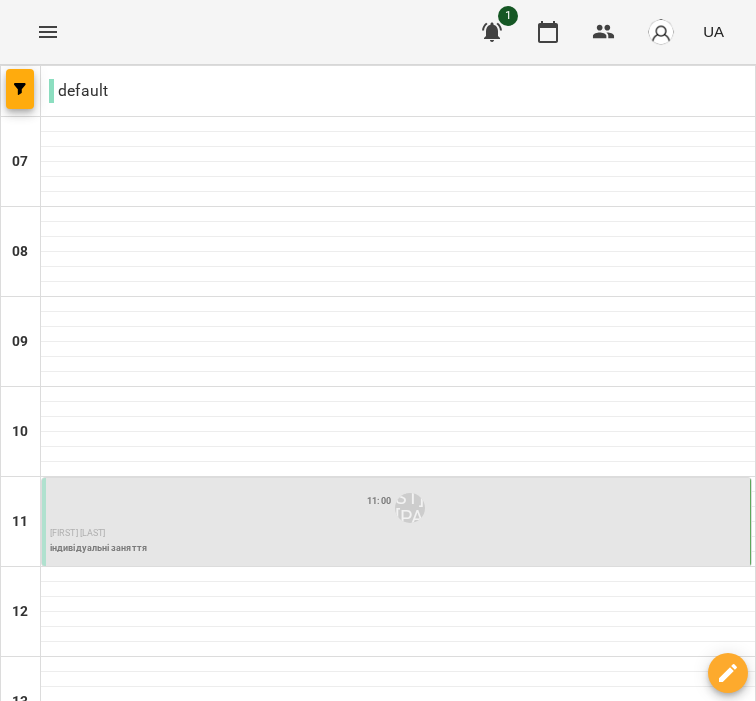 click at bounding box center (258, 1627) 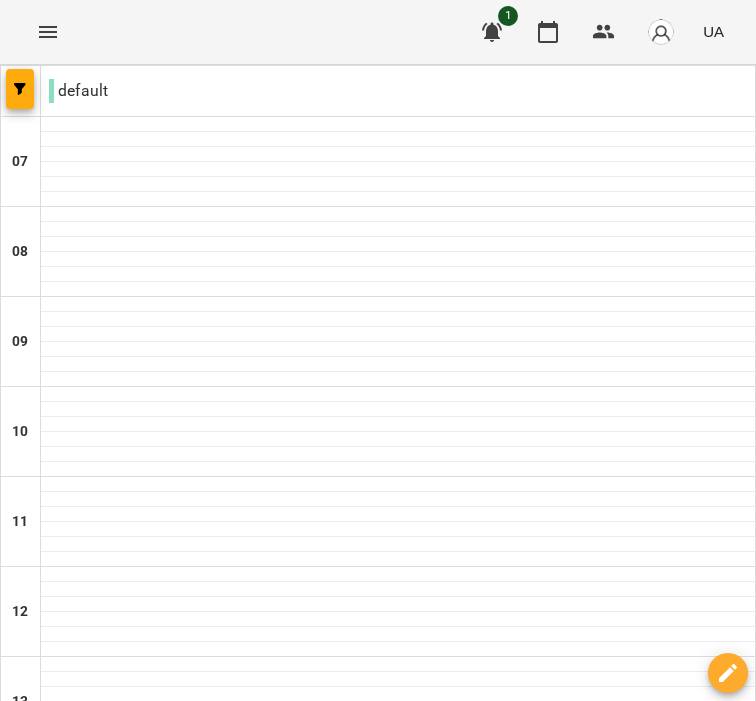 scroll, scrollTop: 0, scrollLeft: 0, axis: both 